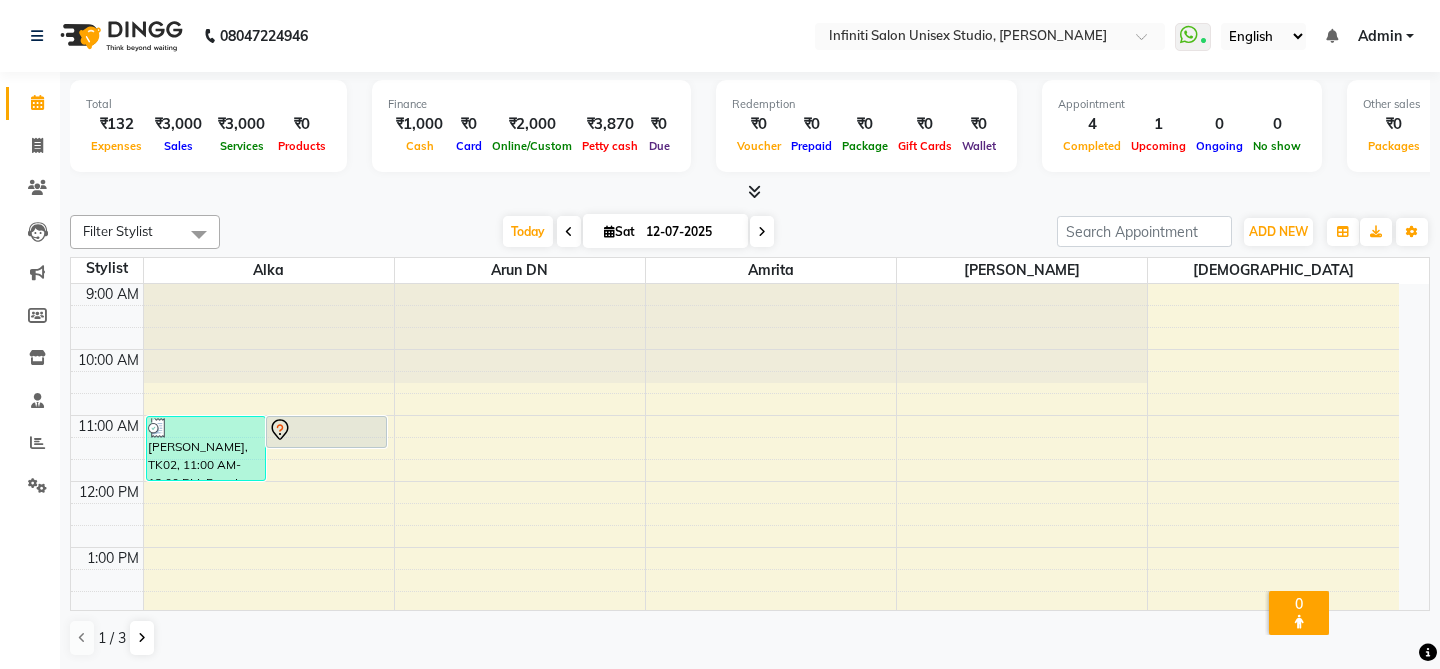 click on "Today  Sat 12-07-2025" at bounding box center [638, 232] 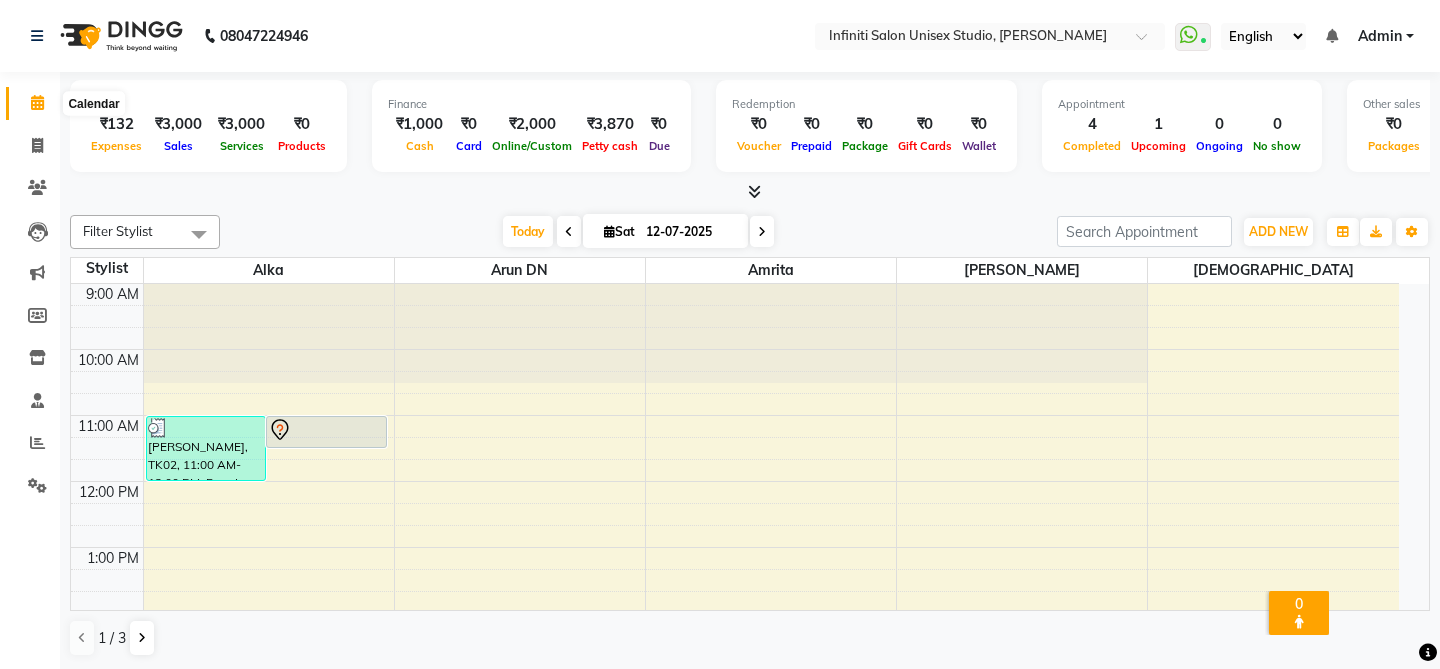 click 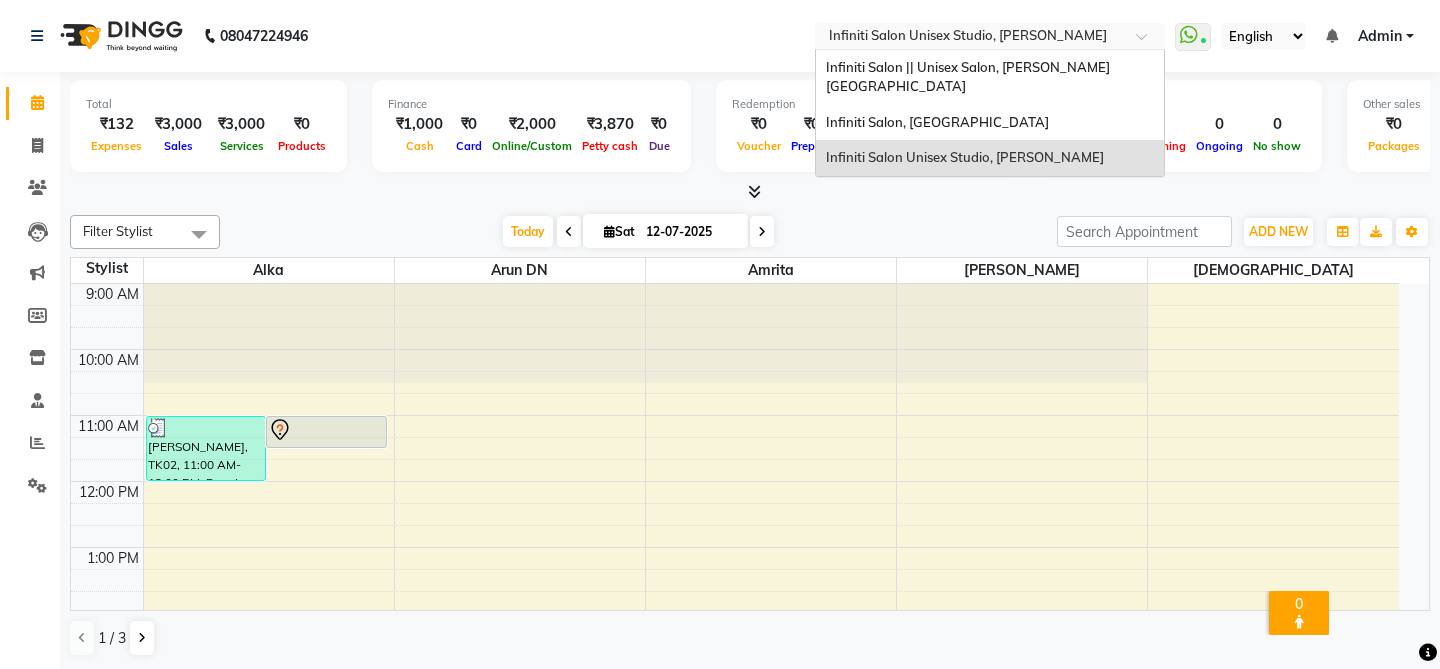 click at bounding box center [970, 38] 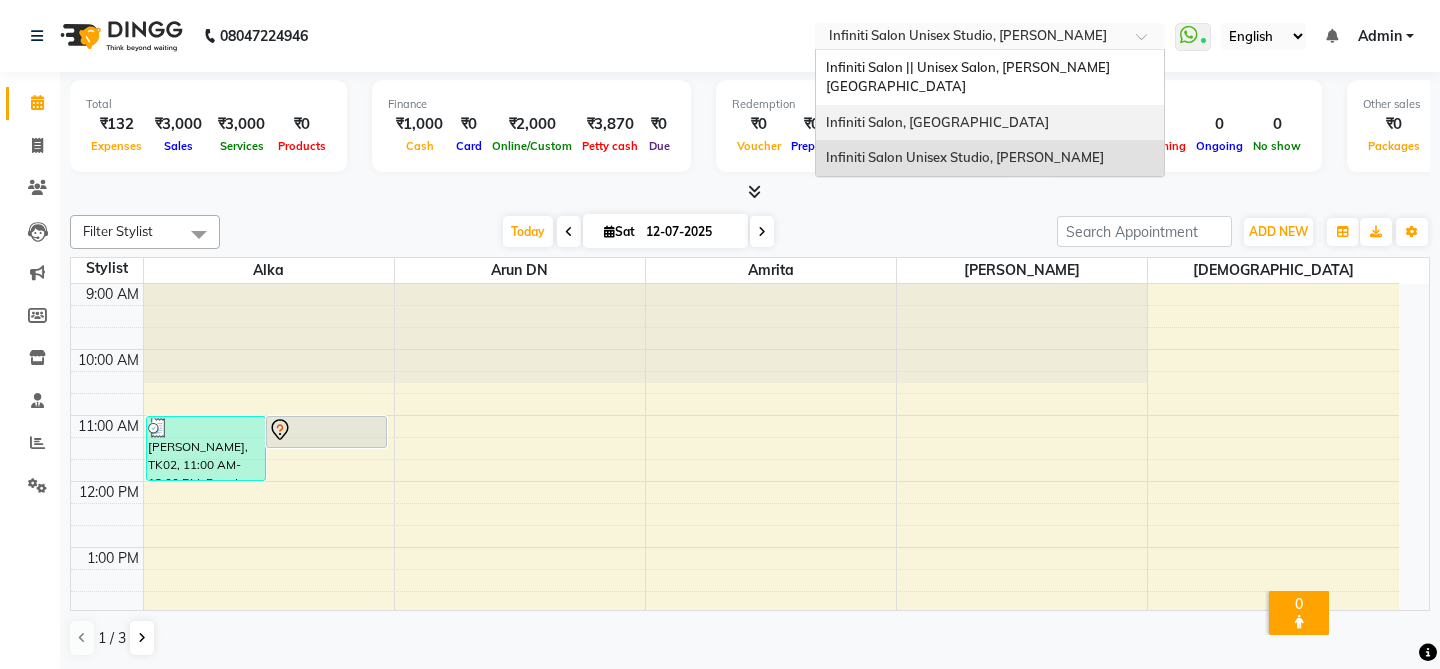 click on "Infiniti Salon, [GEOGRAPHIC_DATA]" at bounding box center [937, 122] 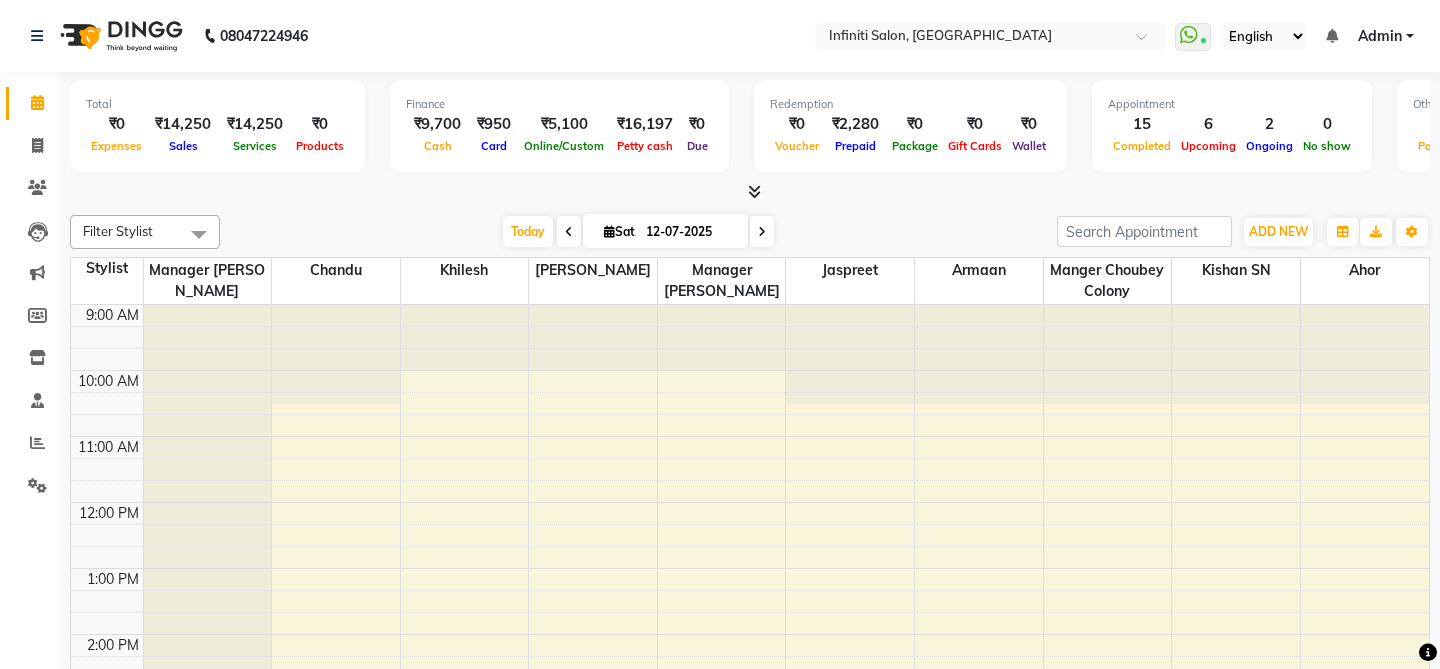 scroll, scrollTop: 0, scrollLeft: 0, axis: both 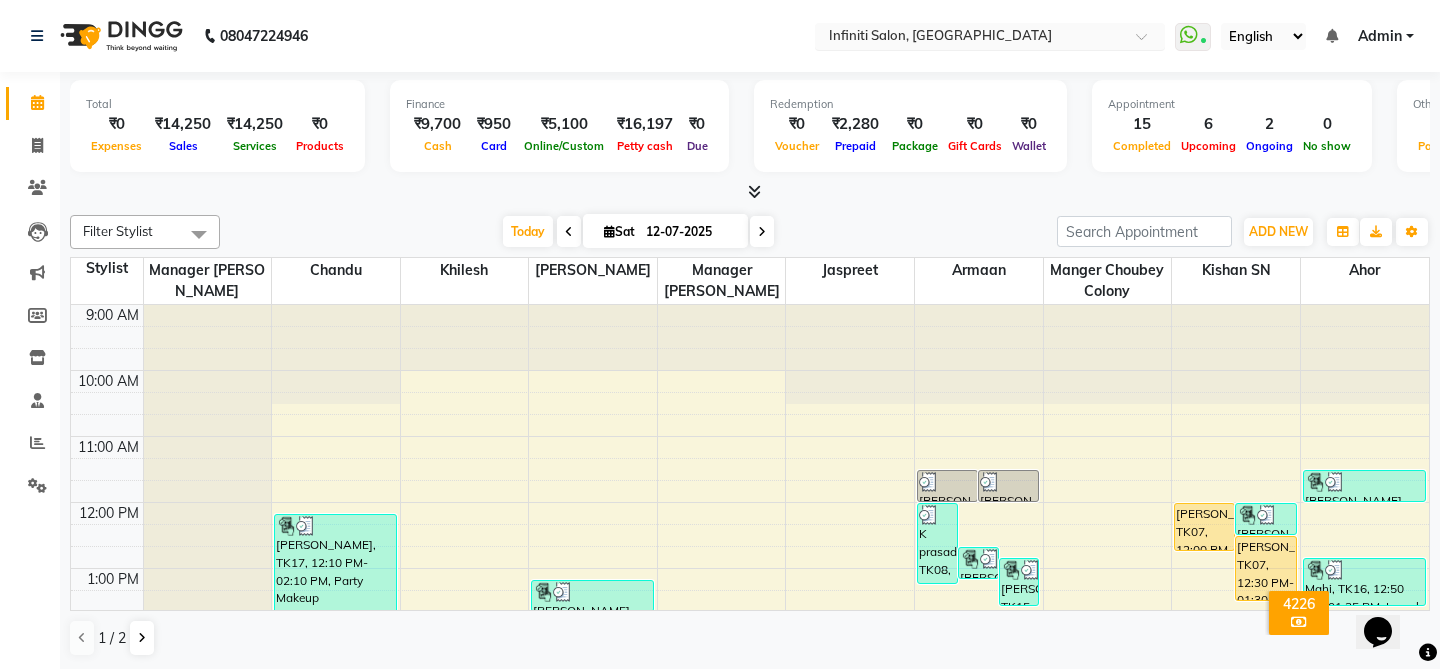 click at bounding box center [970, 38] 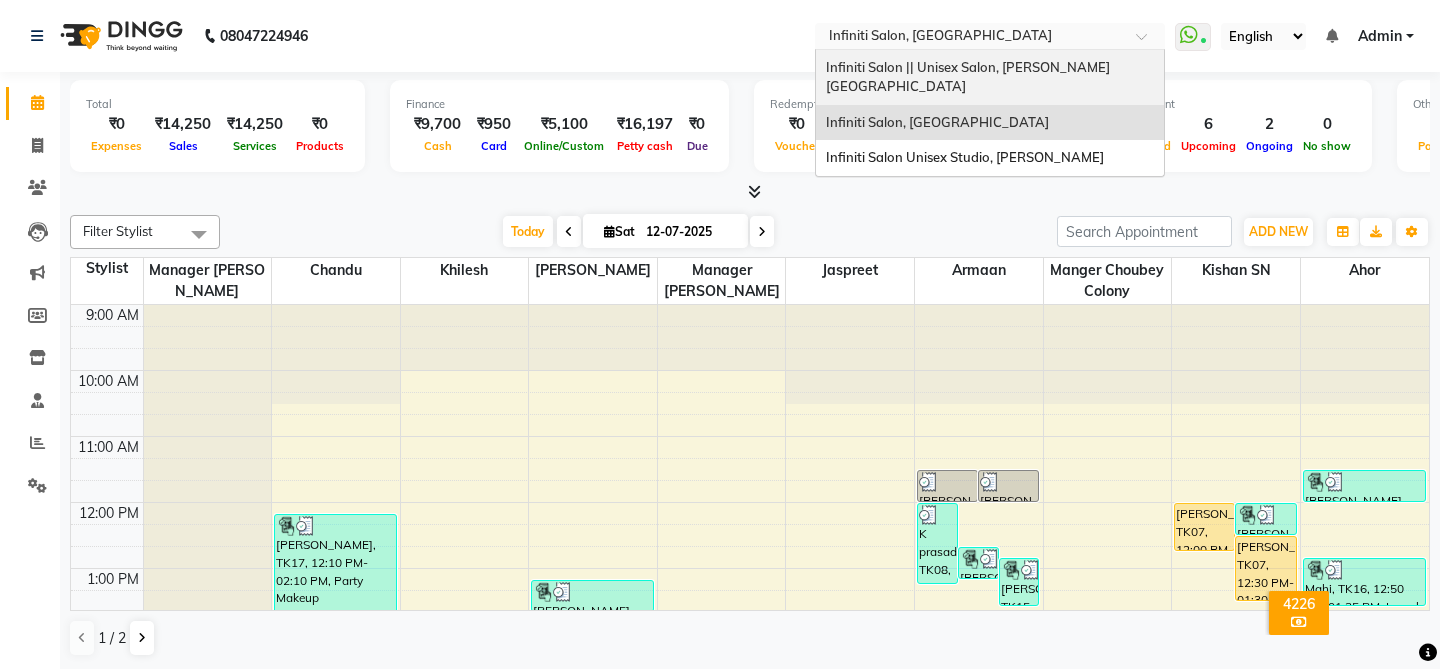 click on "Infiniti Salon || Unisex Salon, Choubey Colony" at bounding box center (968, 77) 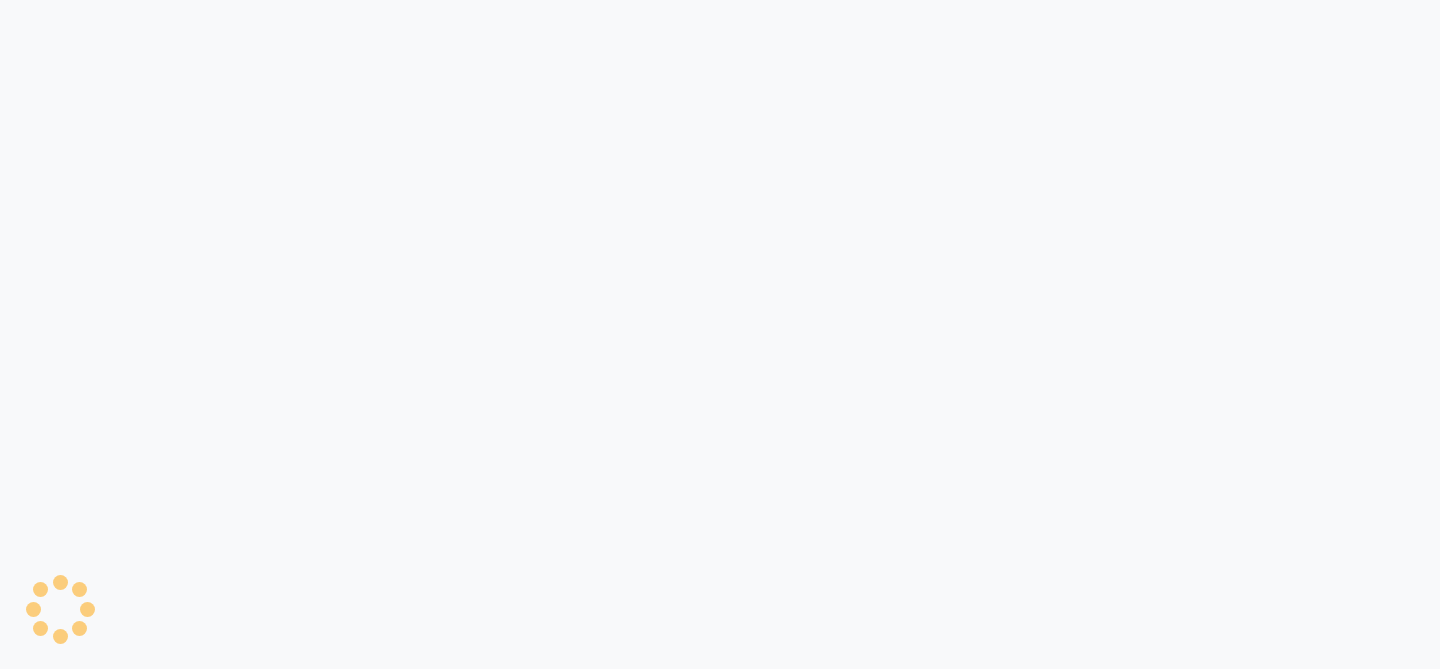 scroll, scrollTop: 0, scrollLeft: 0, axis: both 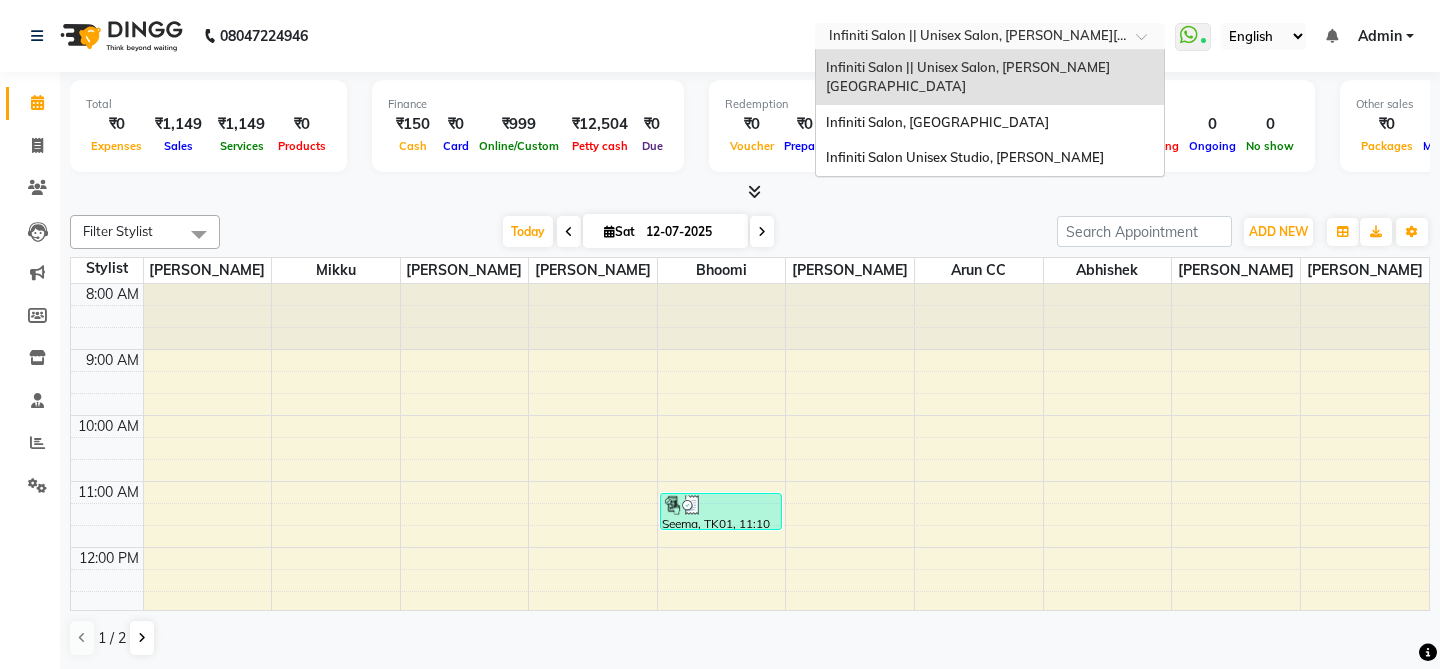 click at bounding box center (970, 38) 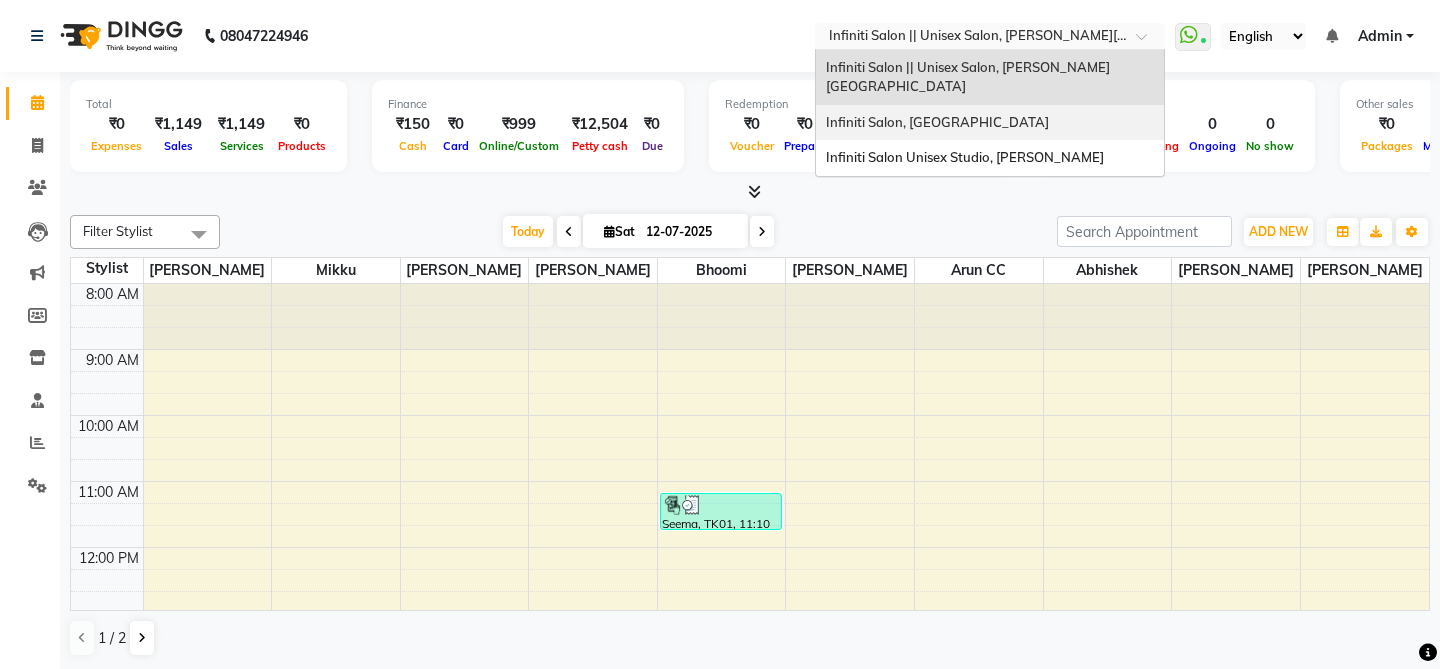 click on "Infiniti Salon, [GEOGRAPHIC_DATA]" at bounding box center [937, 122] 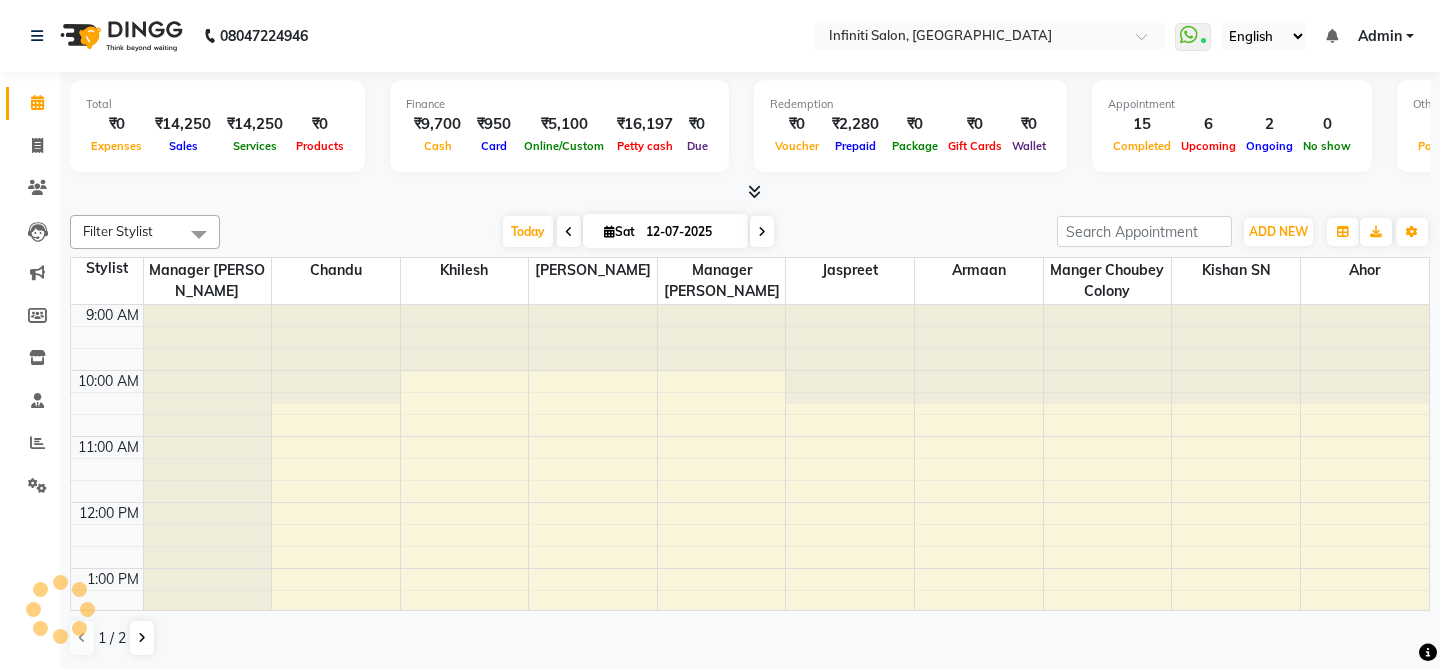 scroll, scrollTop: 0, scrollLeft: 0, axis: both 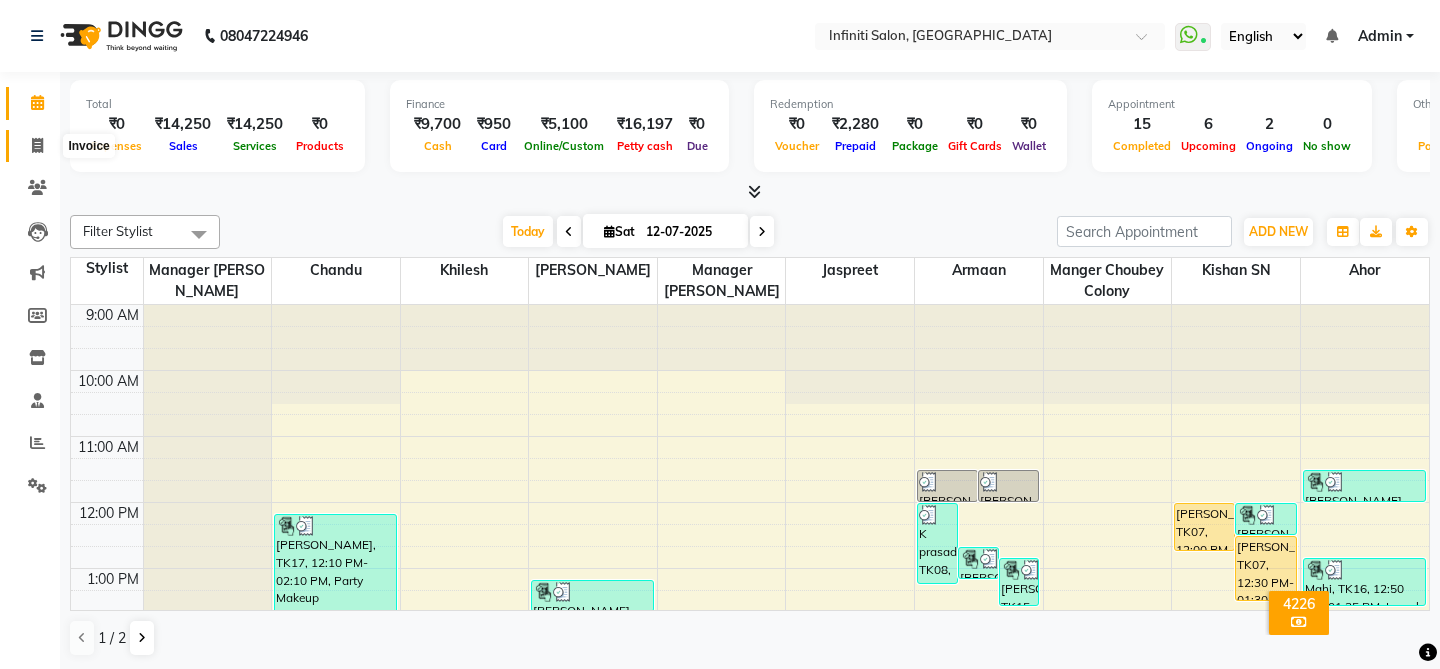 click 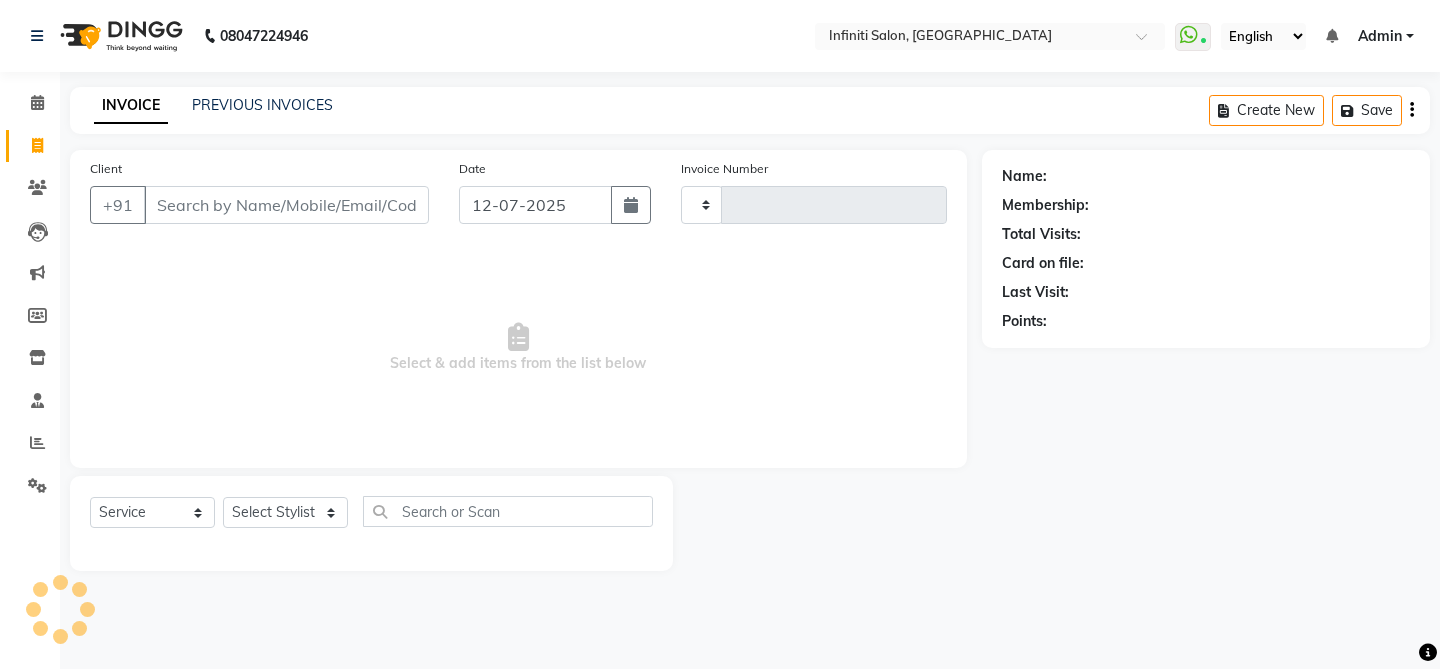 type on "1753" 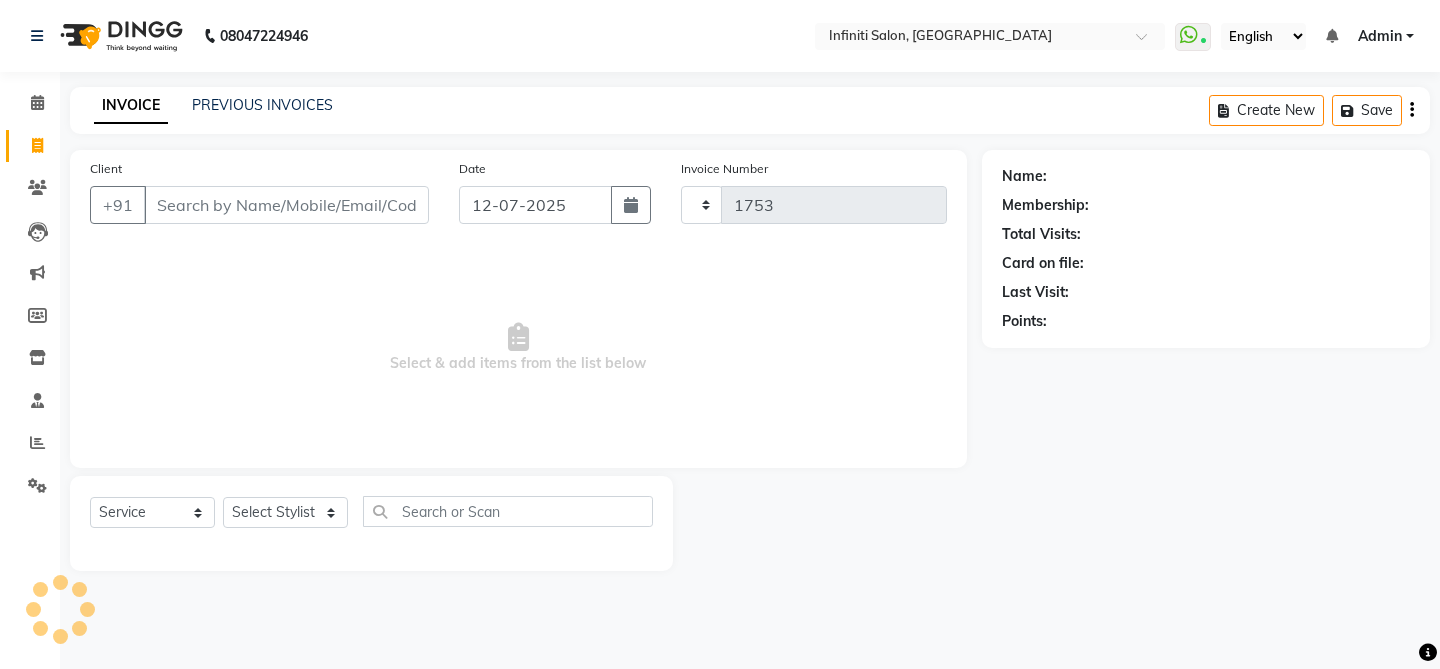 select on "5804" 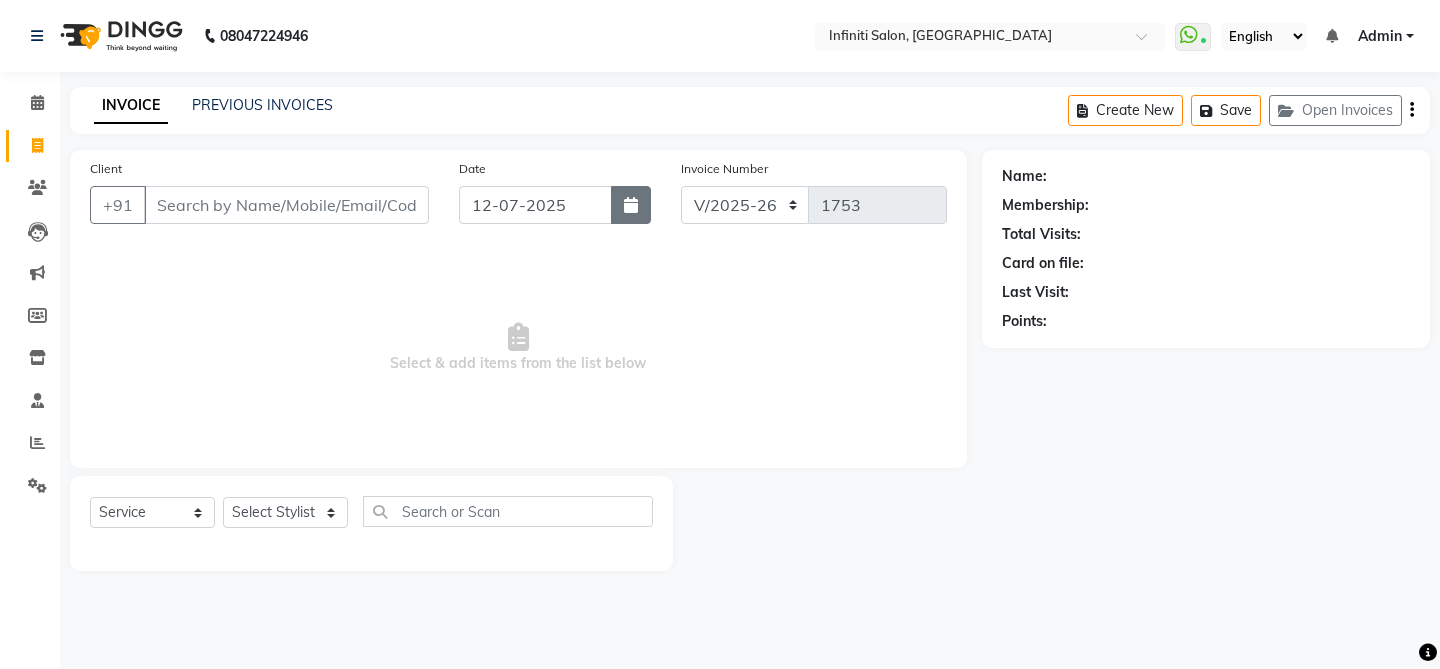 click 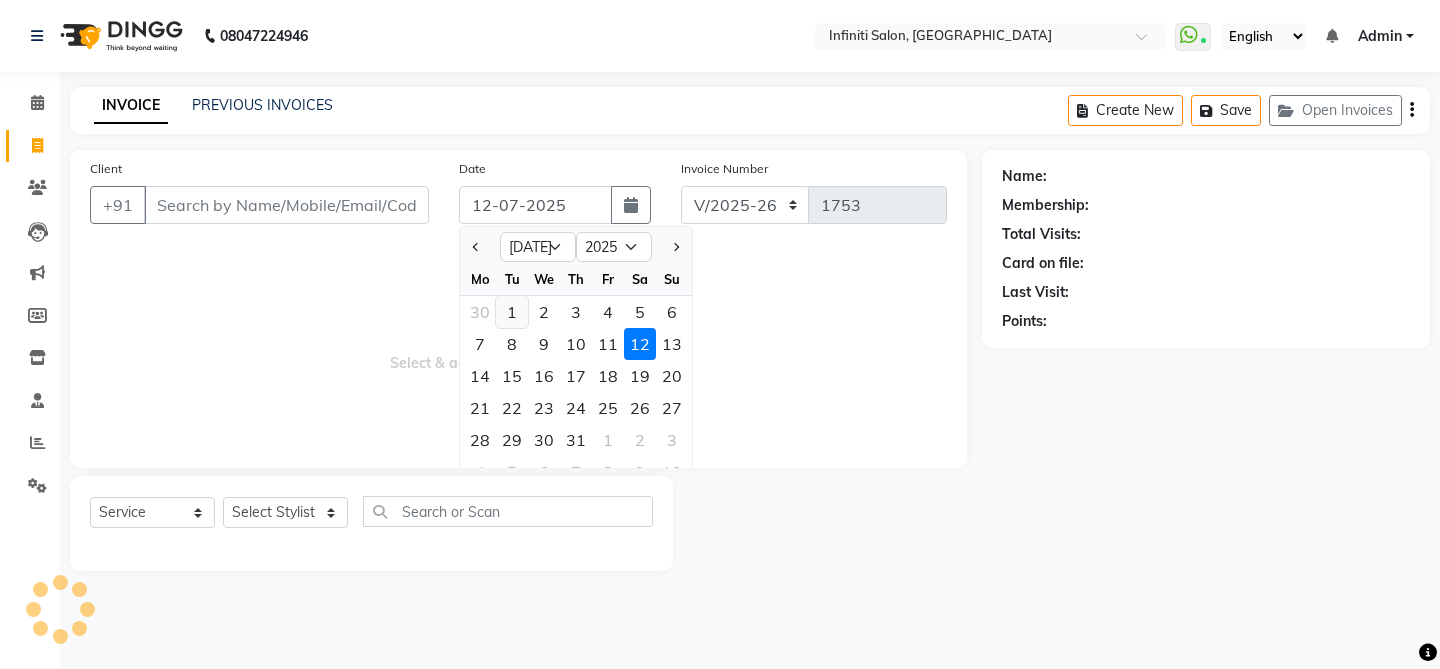 click on "1" 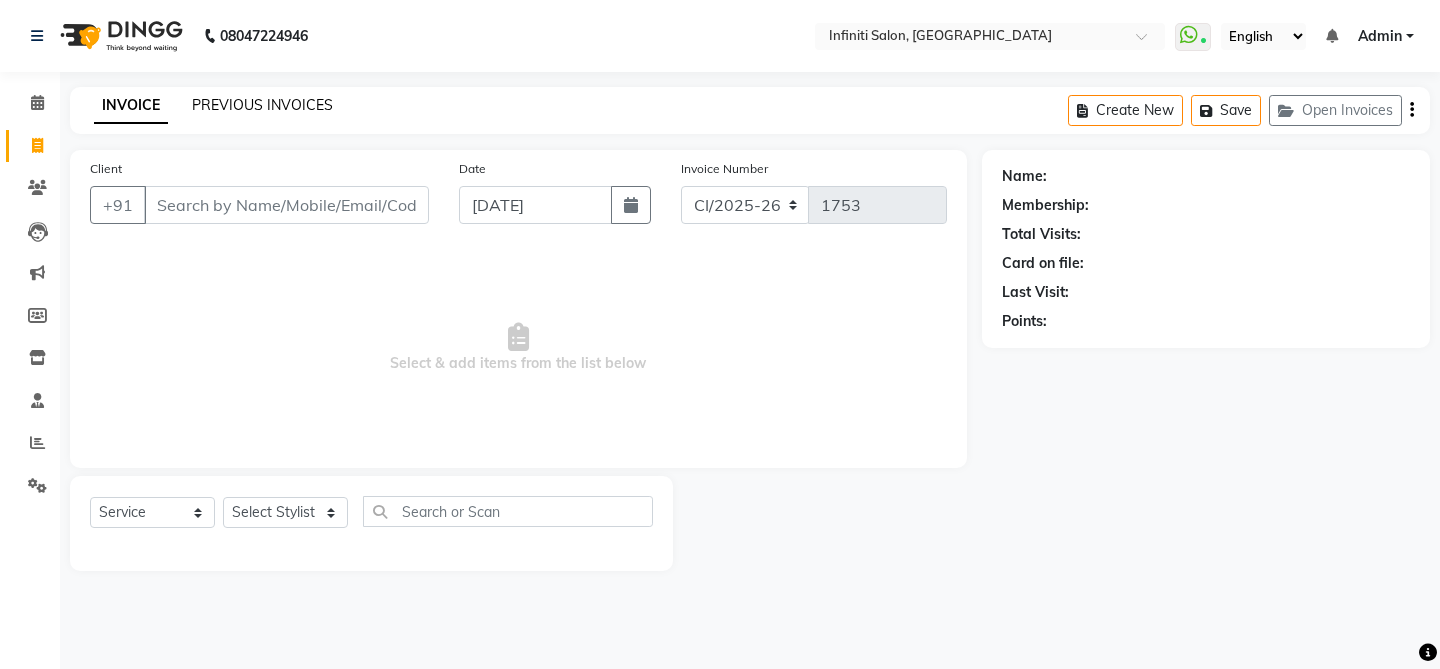 click on "PREVIOUS INVOICES" 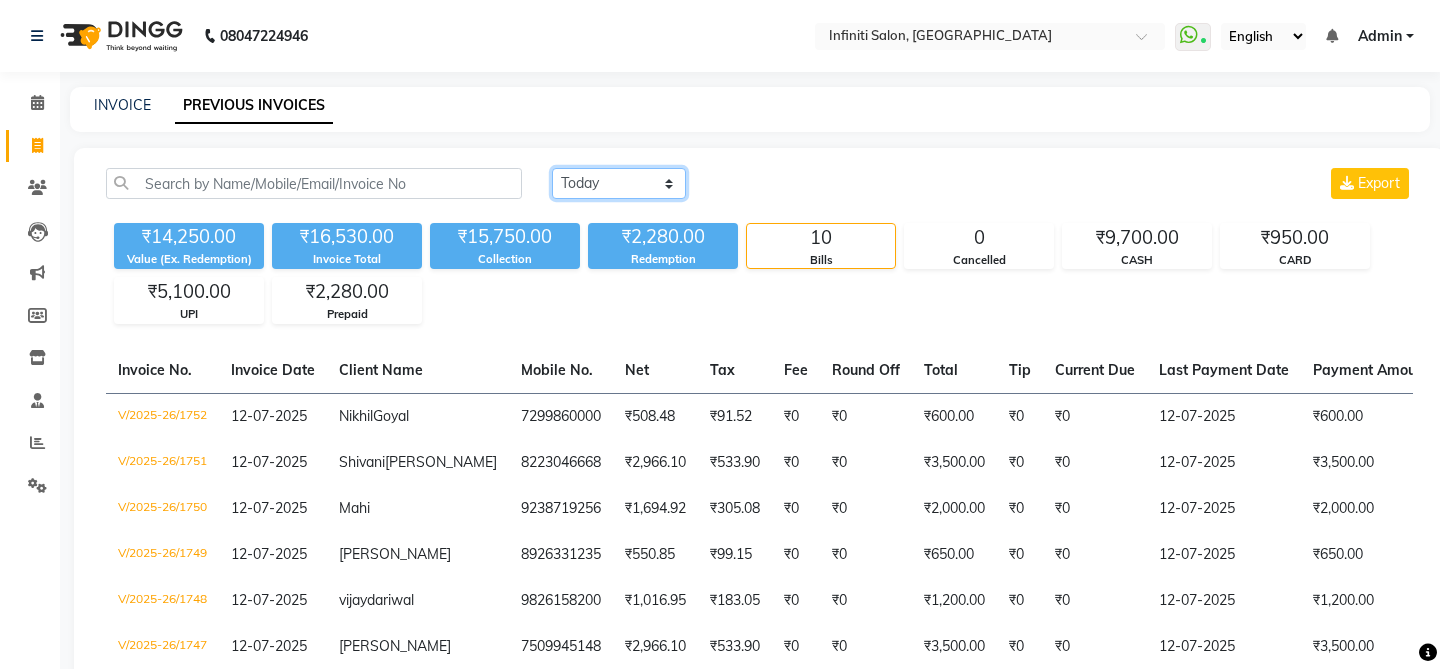 click on "Today Yesterday Custom Range" 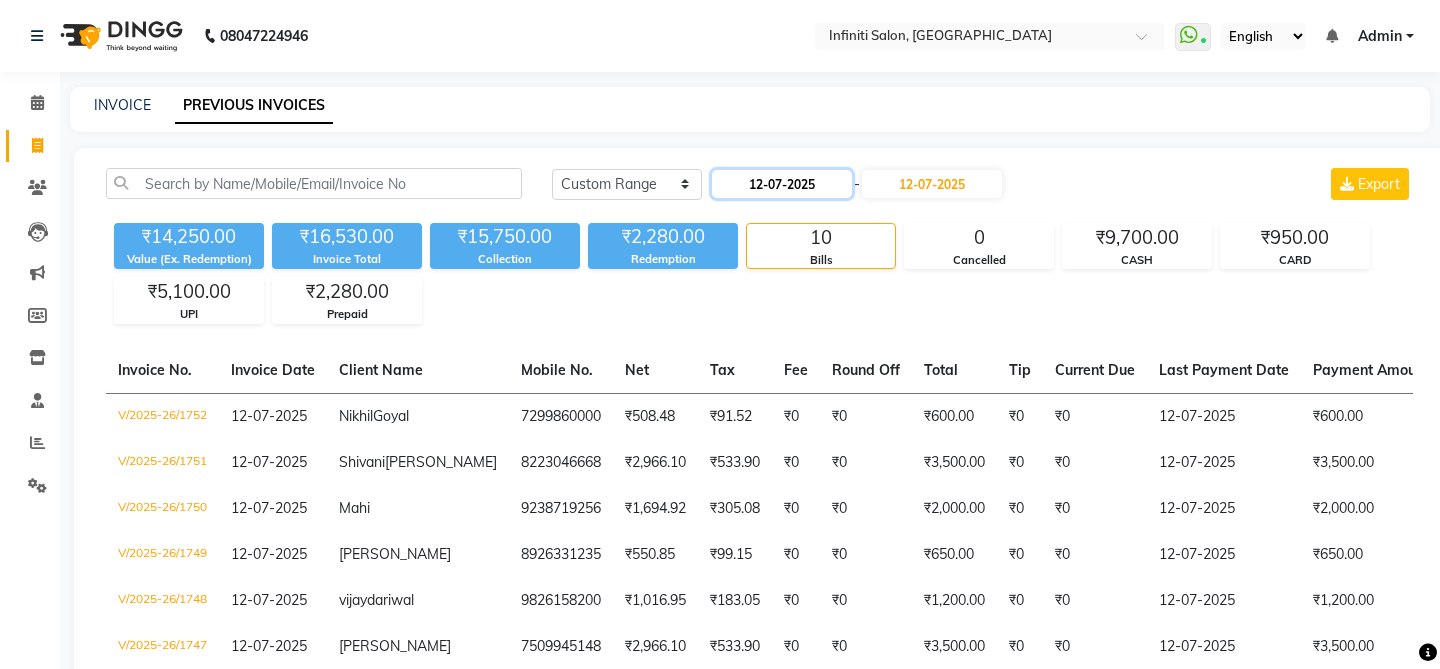 click on "12-07-2025" 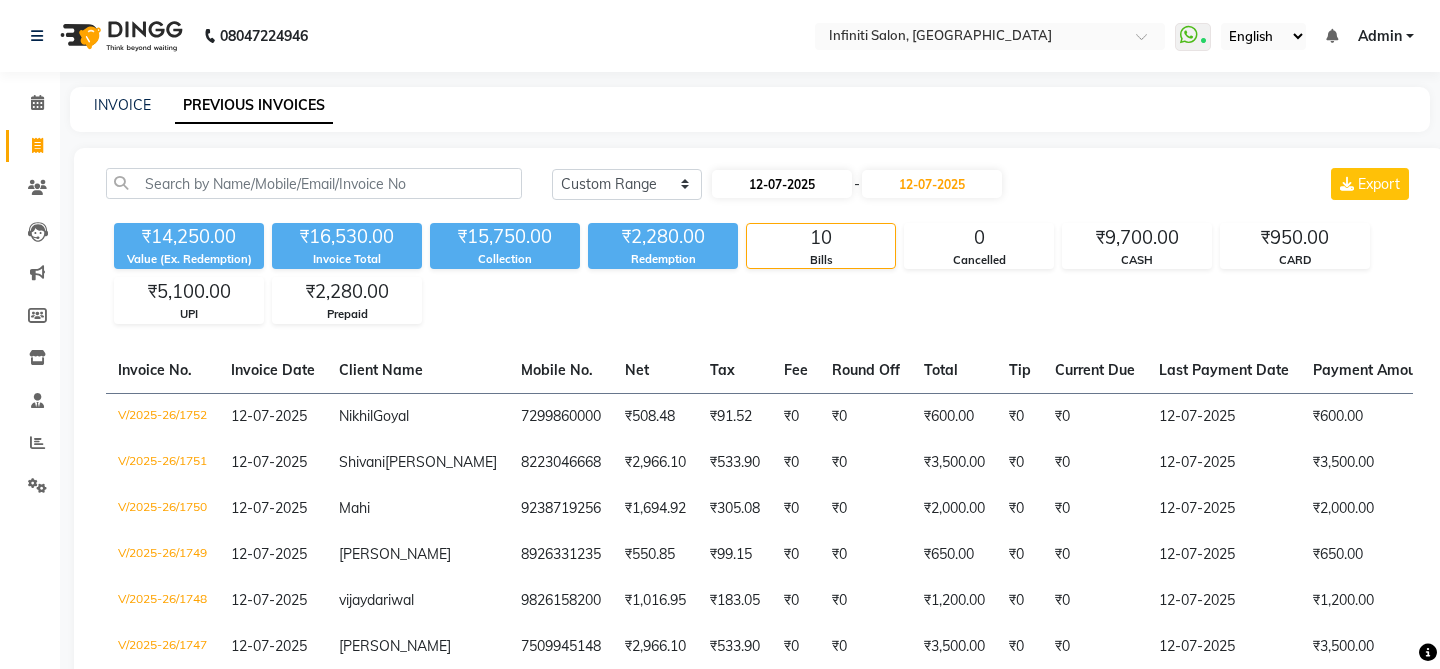 select on "7" 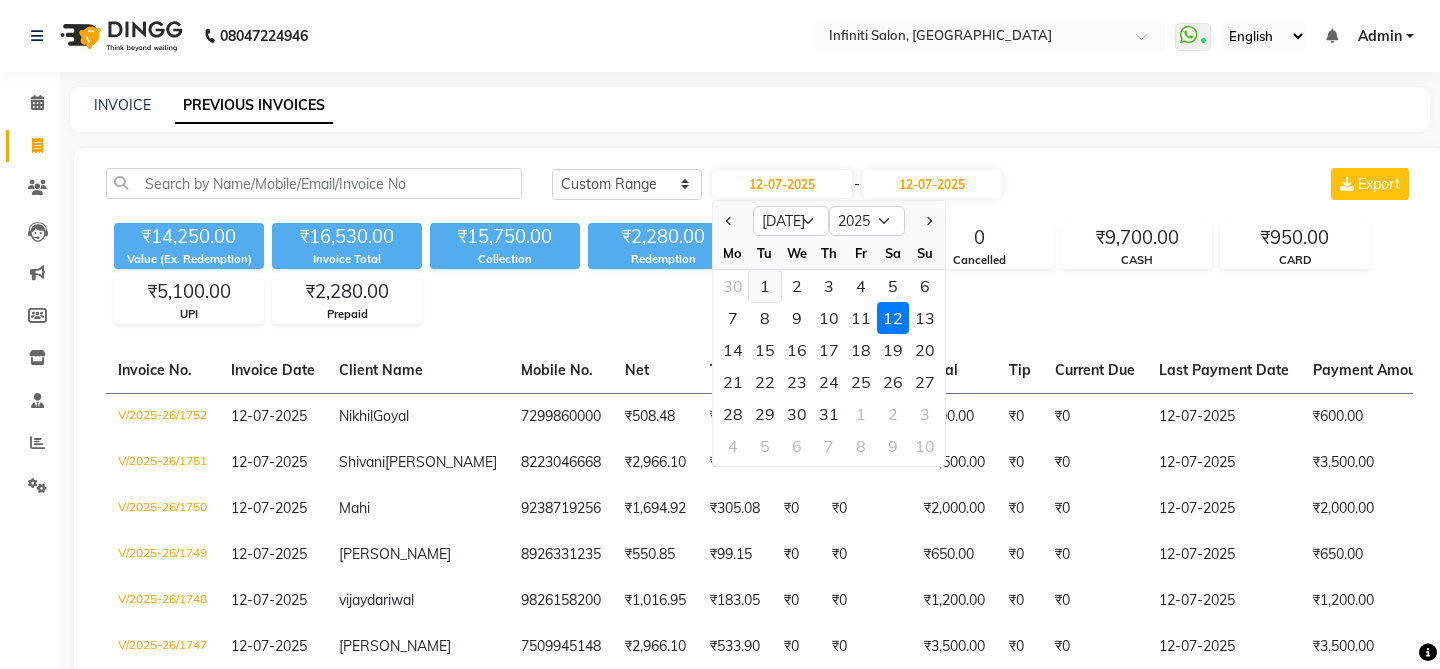 click on "1" 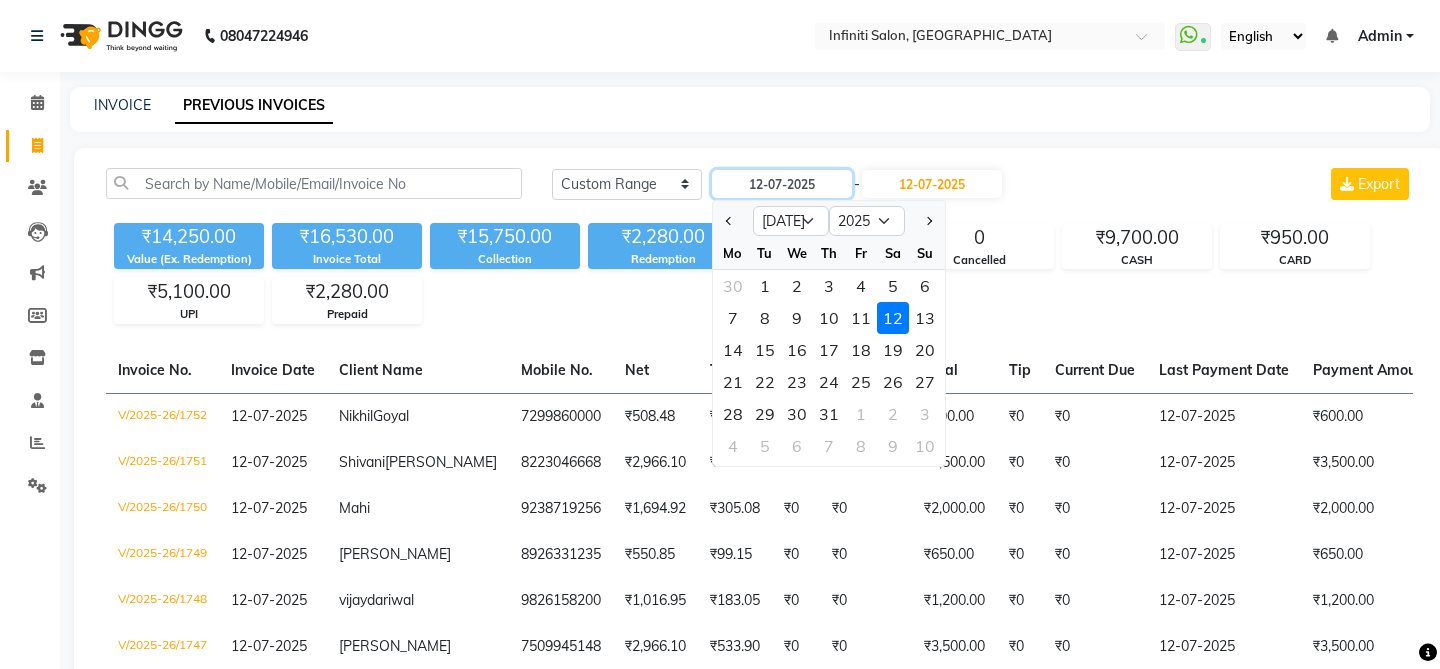 type on "[DATE]" 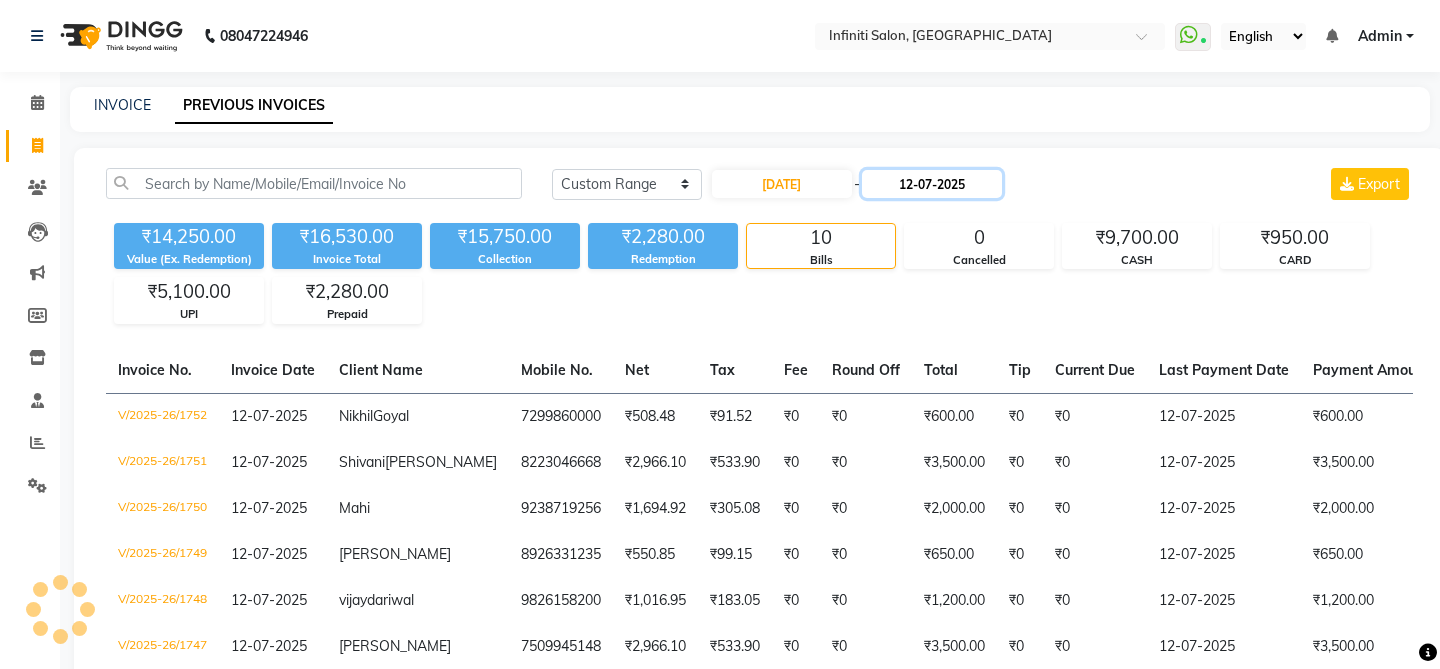click on "12-07-2025" 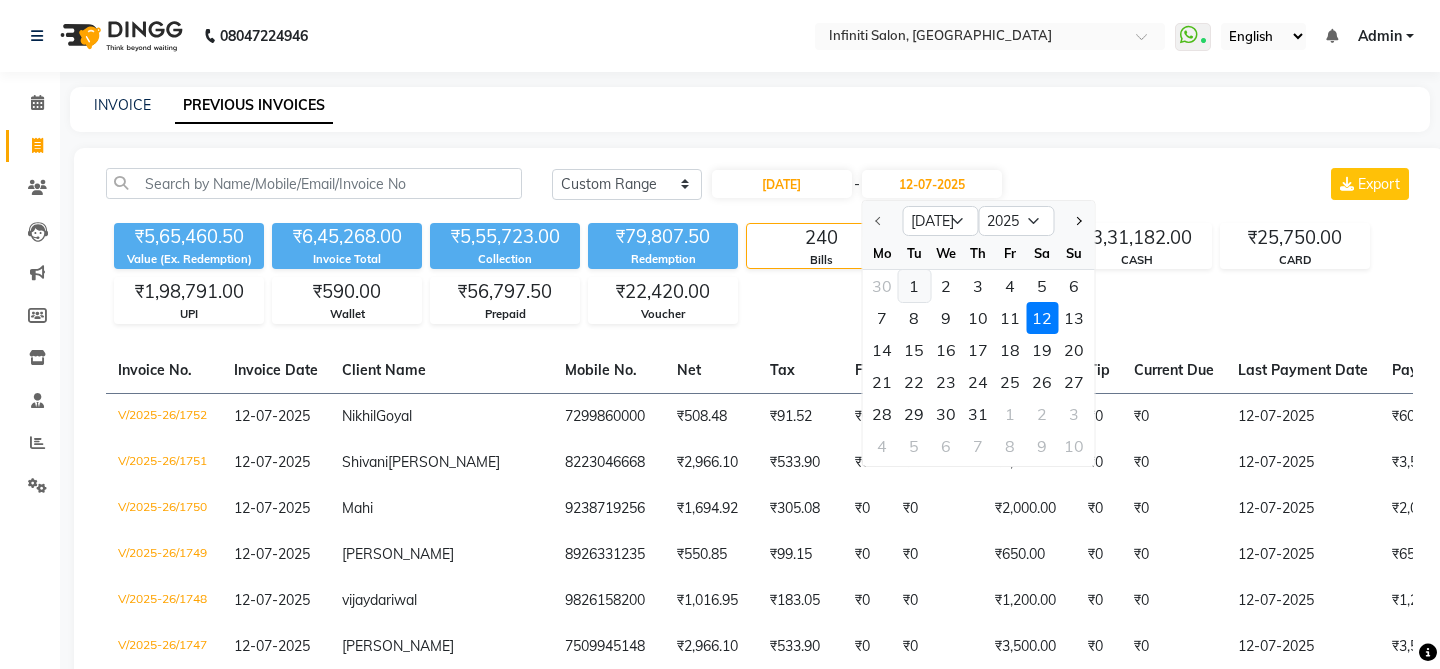click on "1" 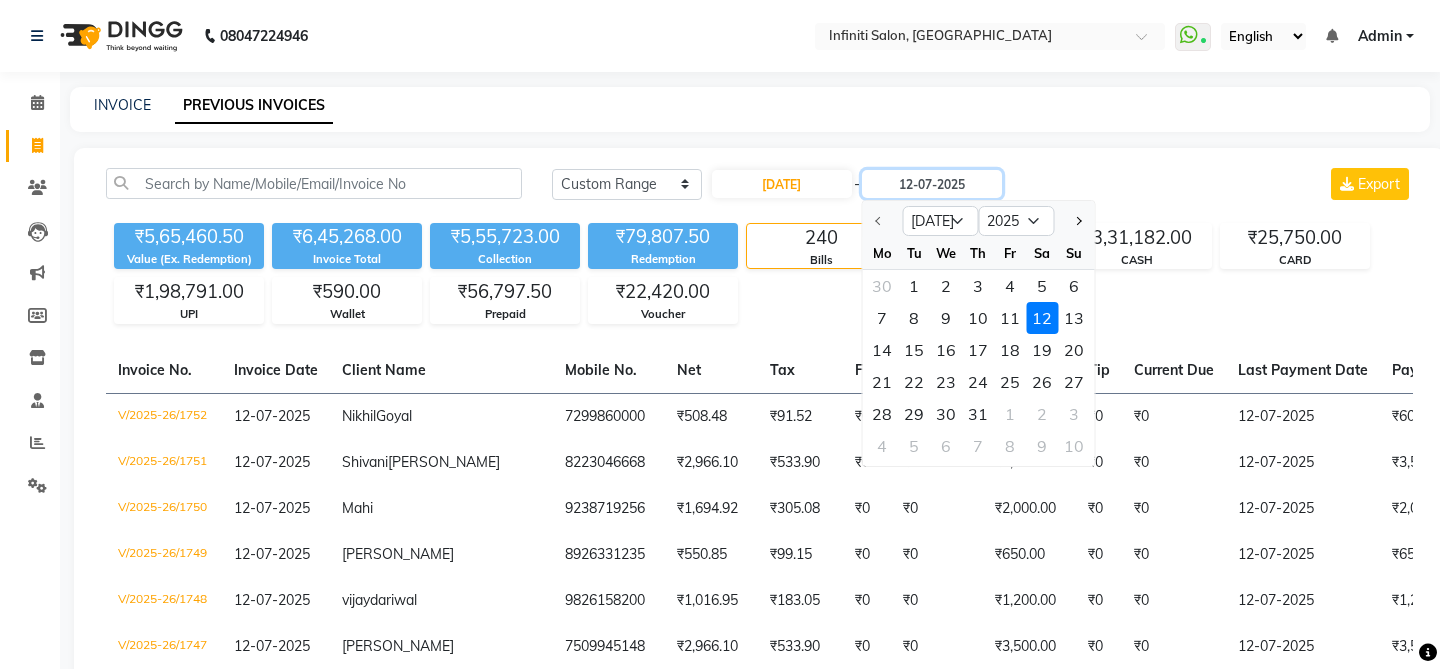 type on "[DATE]" 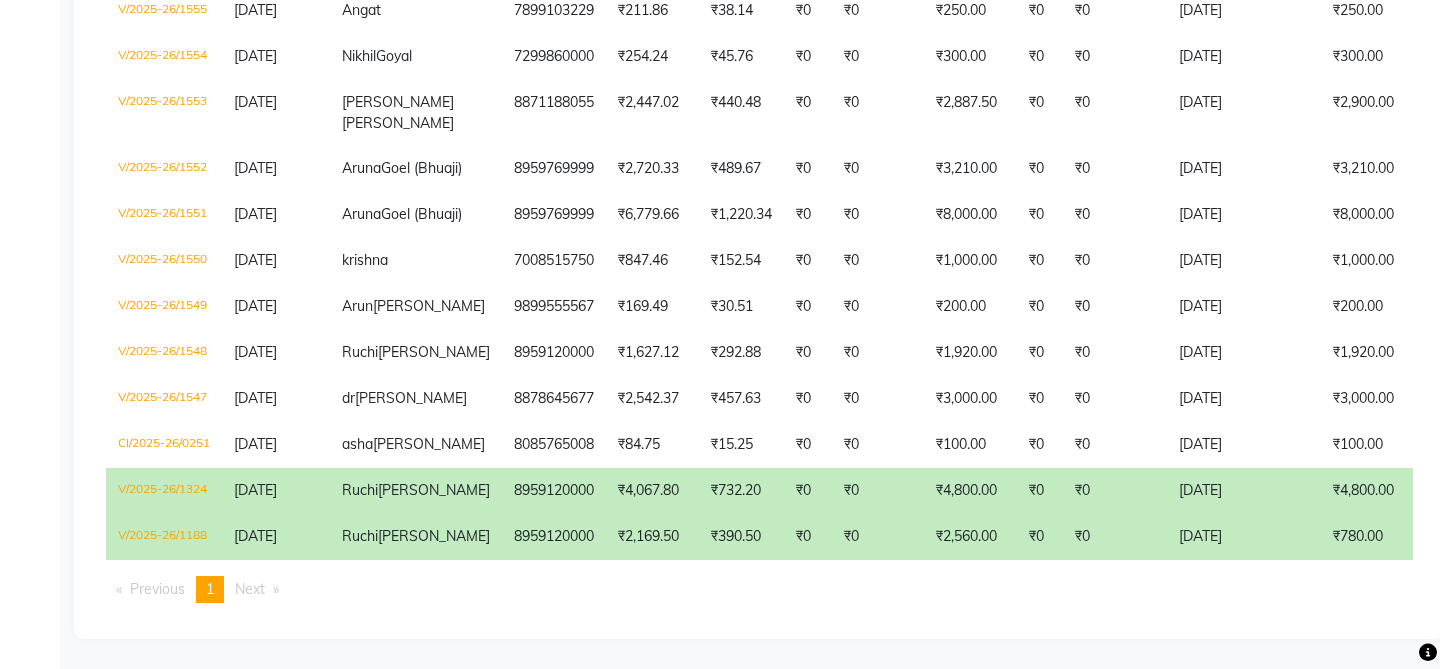 scroll, scrollTop: 678, scrollLeft: 0, axis: vertical 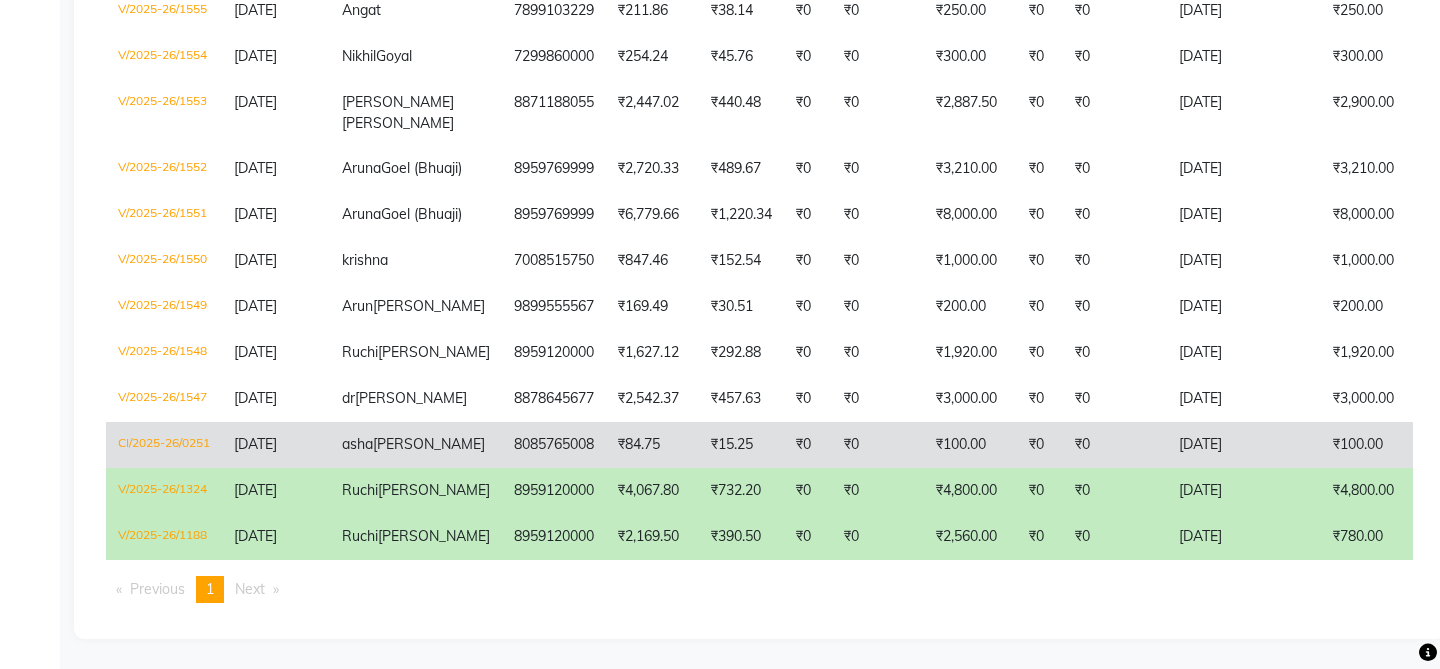 click on "8085765008" 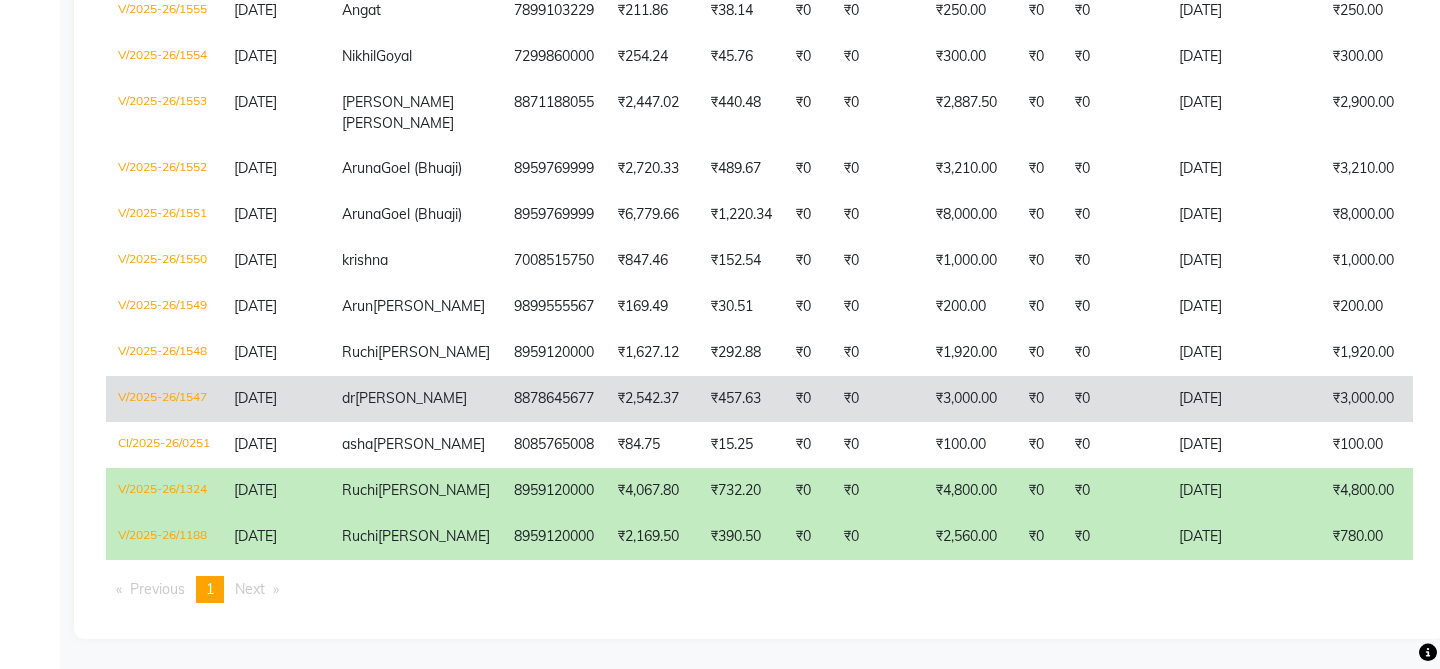 click on "dr  anisha khan" 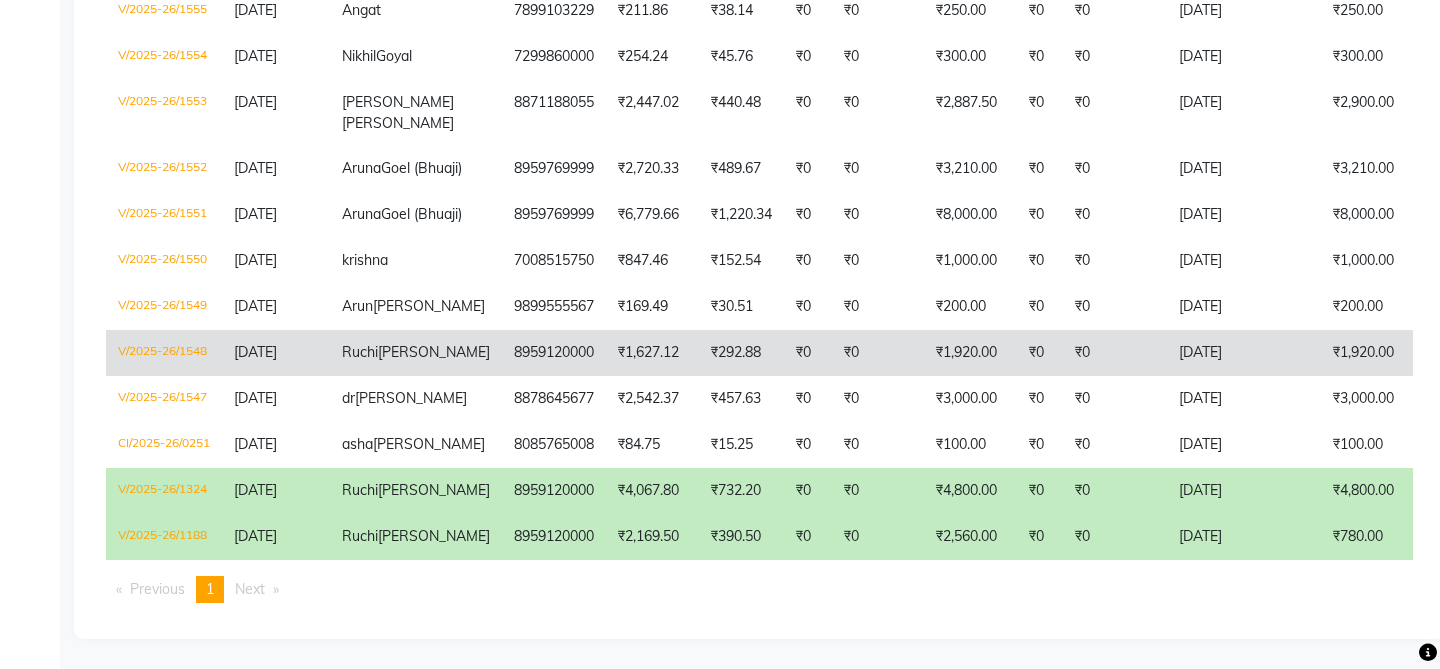 click on "Ruchi   Gehani" 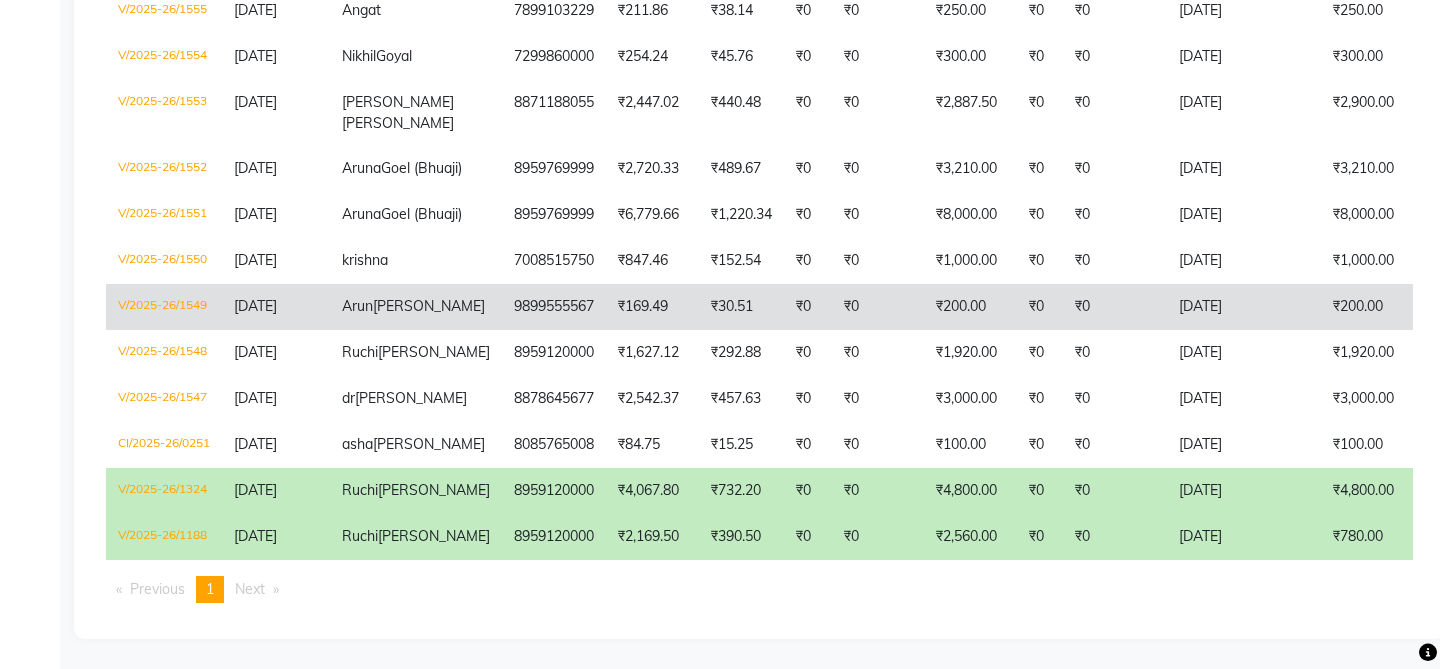 click on "Arun  Gupta" 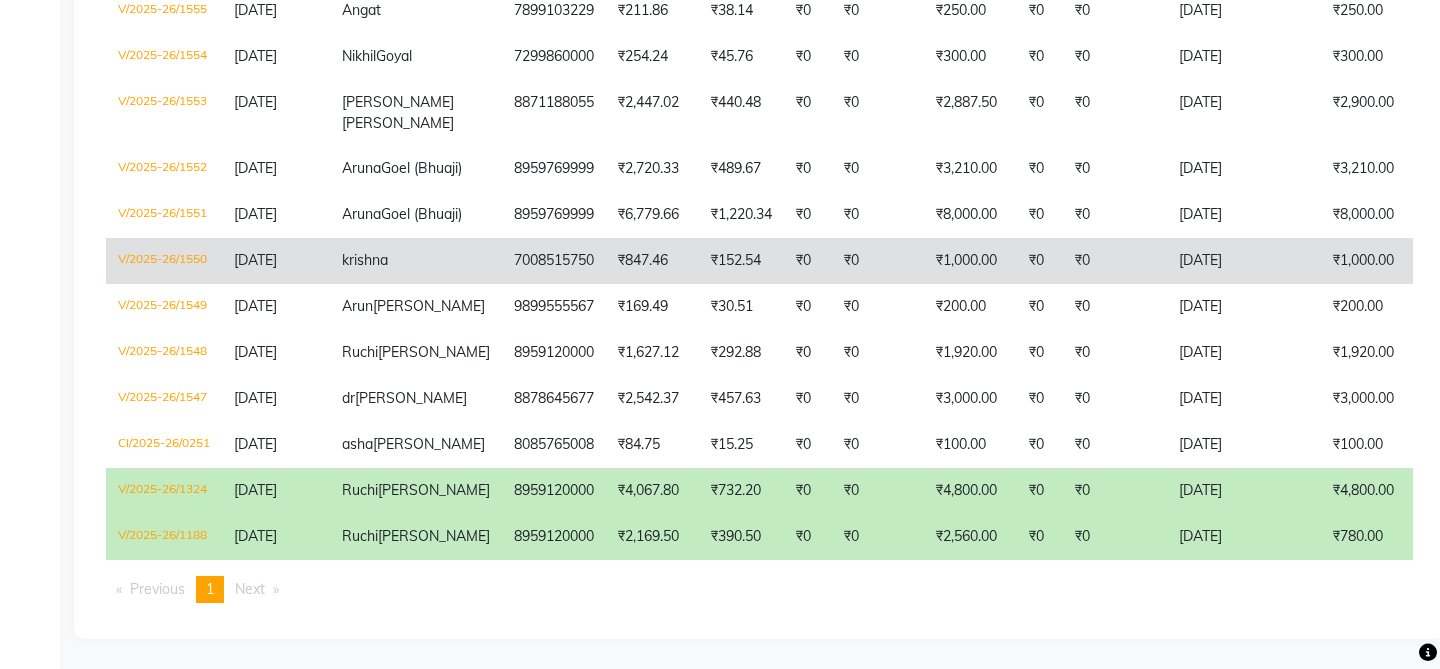 click on "krishna" 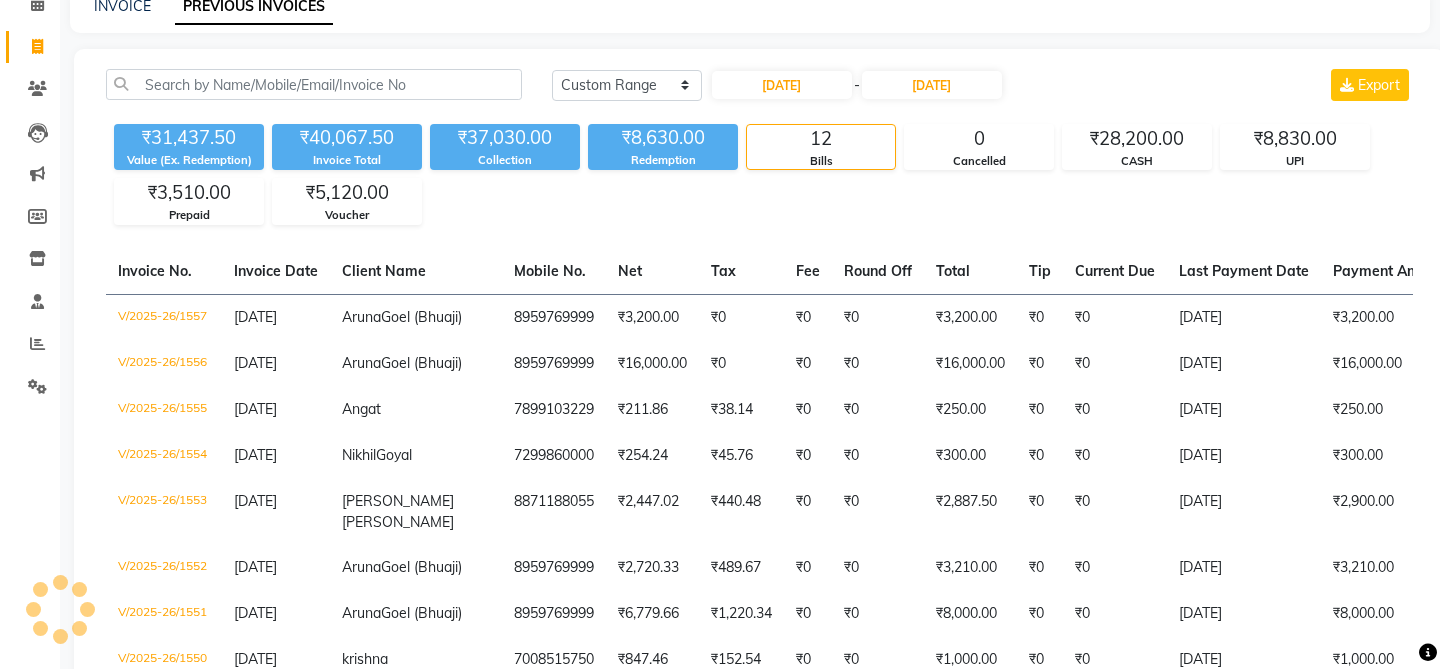 scroll, scrollTop: 0, scrollLeft: 0, axis: both 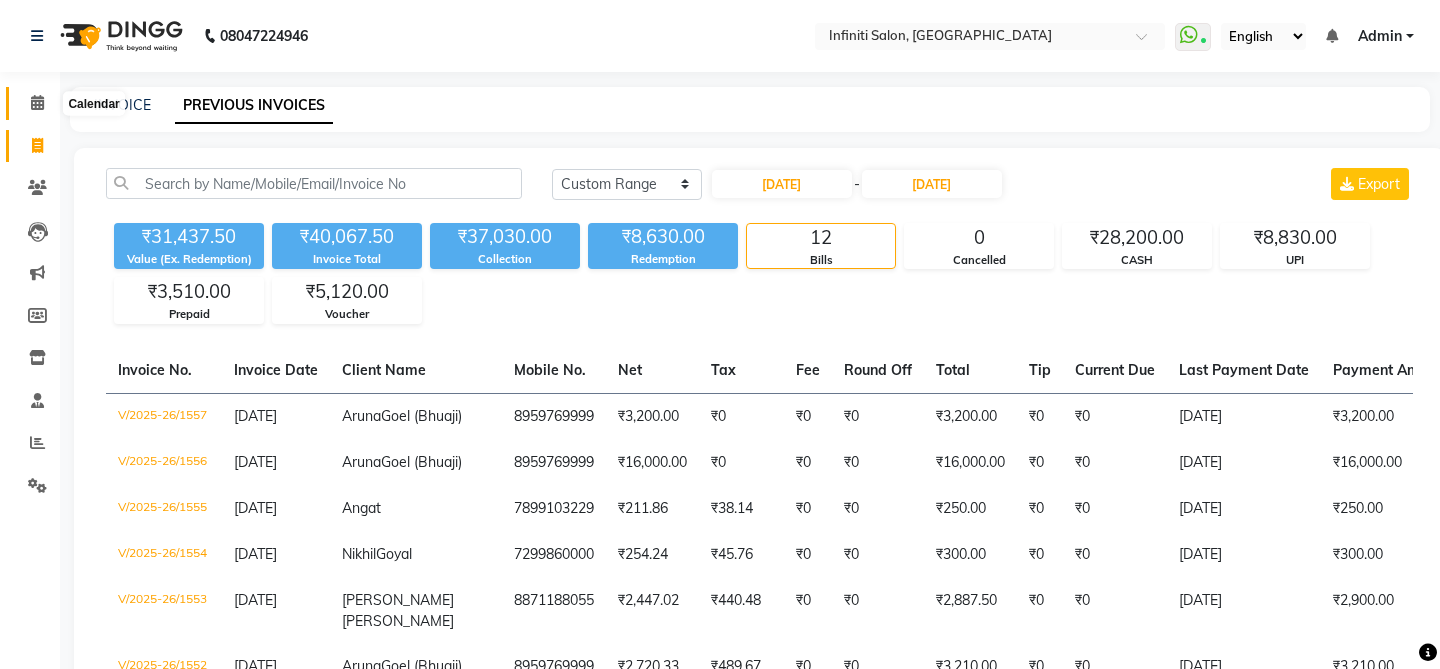 click 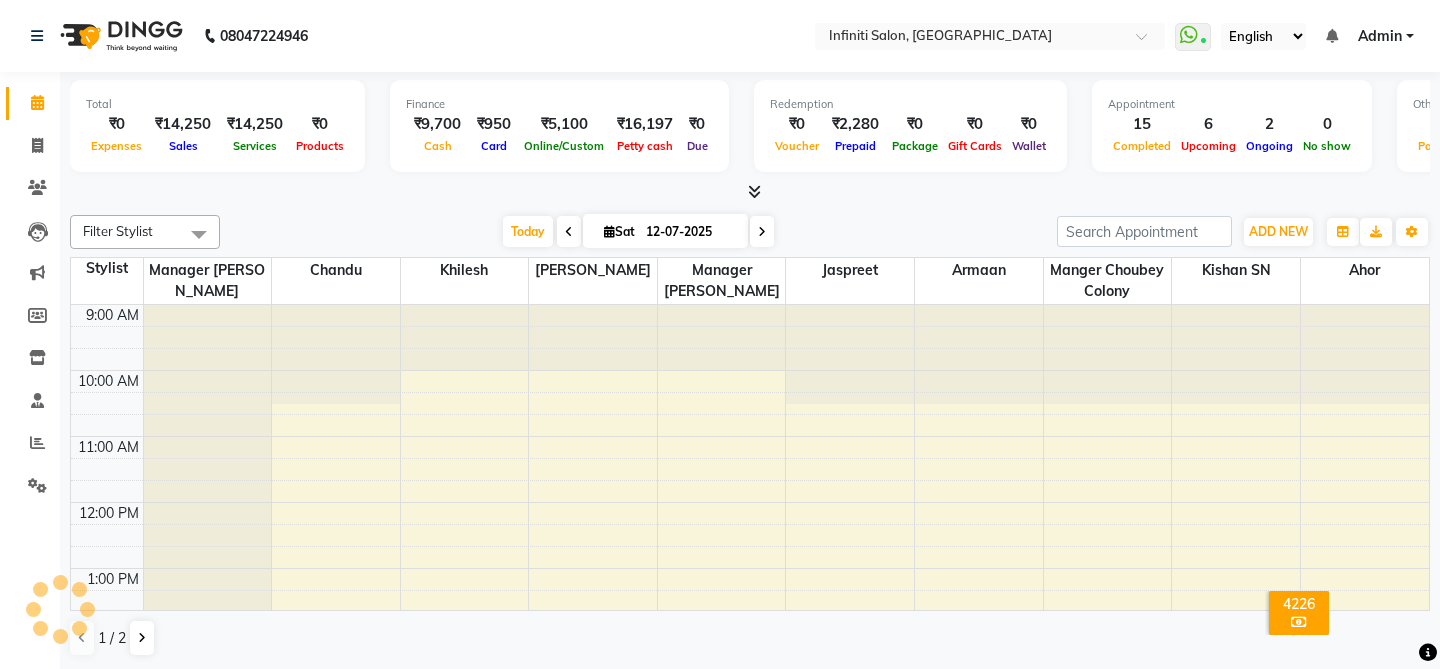 scroll, scrollTop: 0, scrollLeft: 0, axis: both 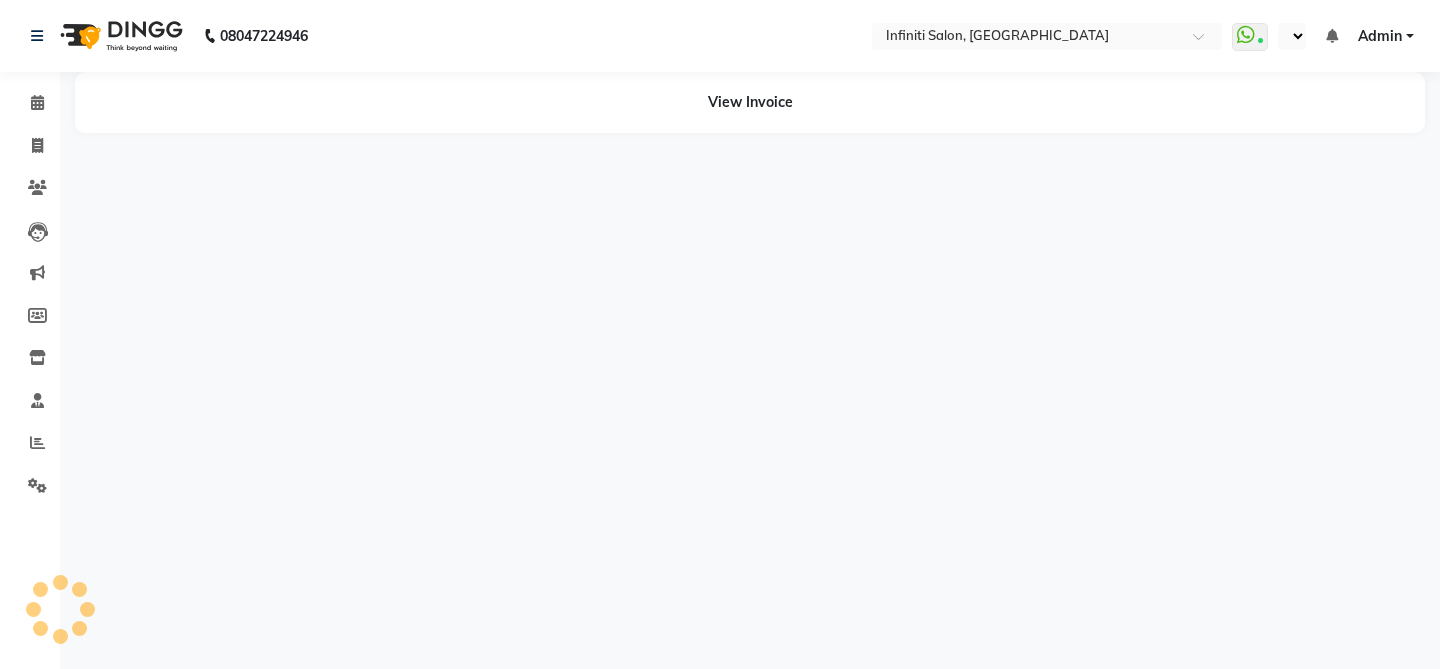 select on "en" 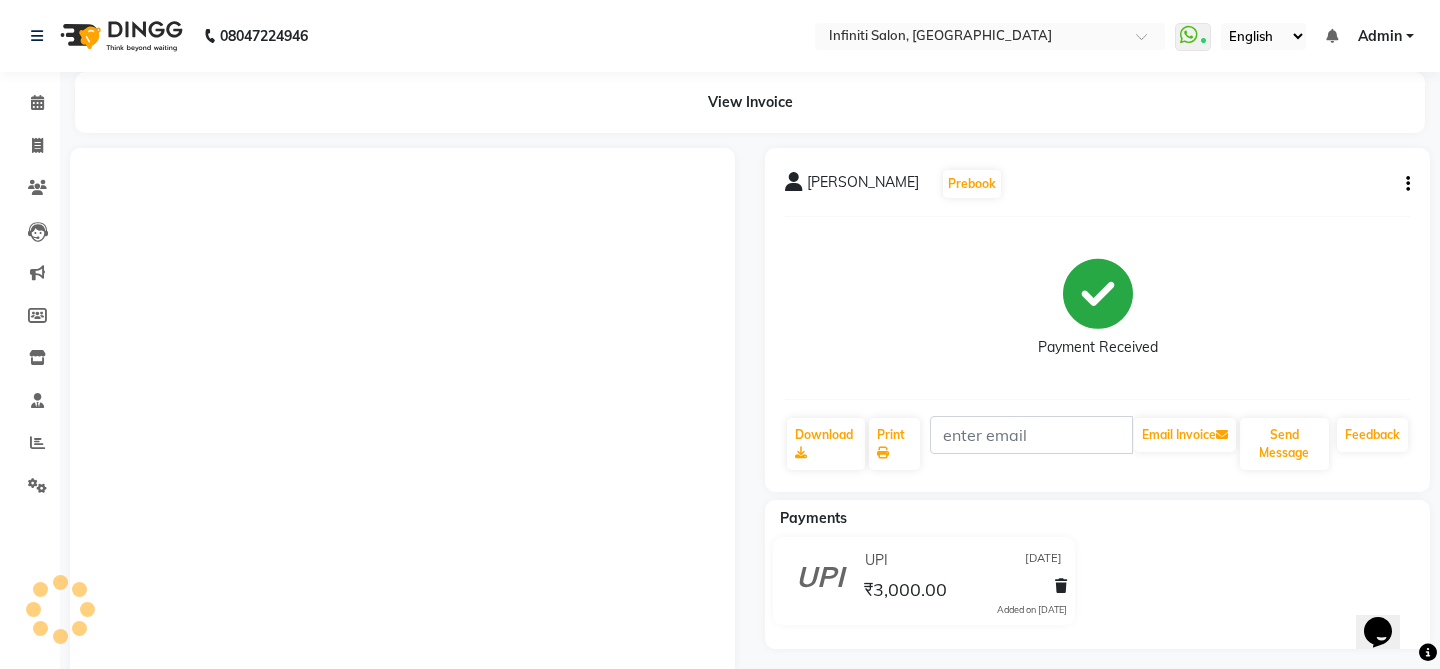 scroll, scrollTop: 0, scrollLeft: 0, axis: both 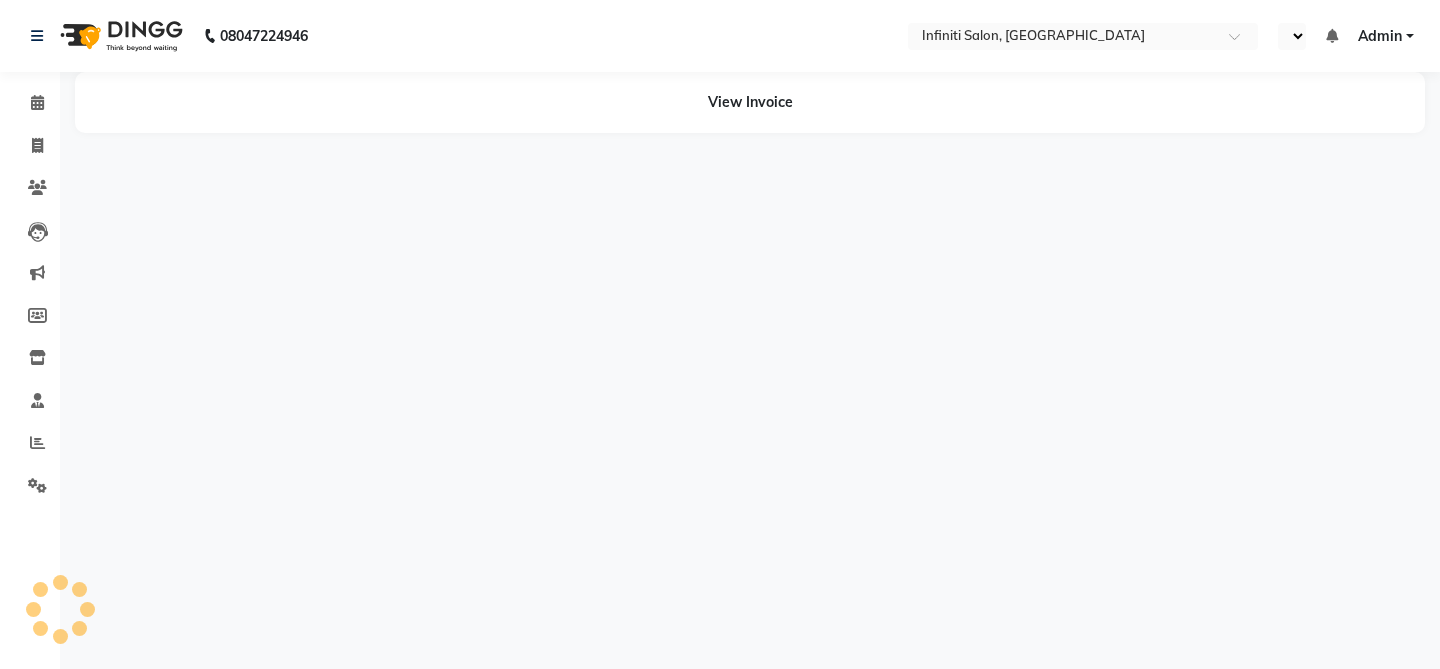 select on "en" 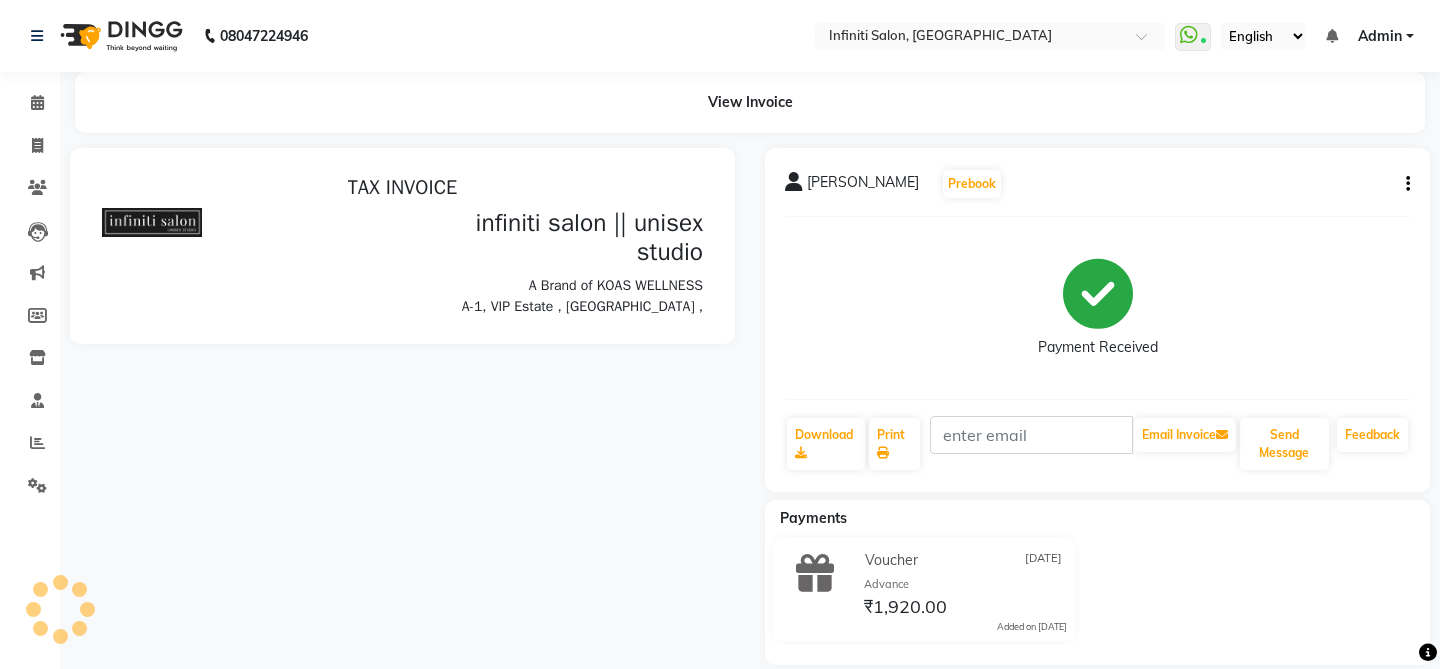 scroll, scrollTop: 0, scrollLeft: 0, axis: both 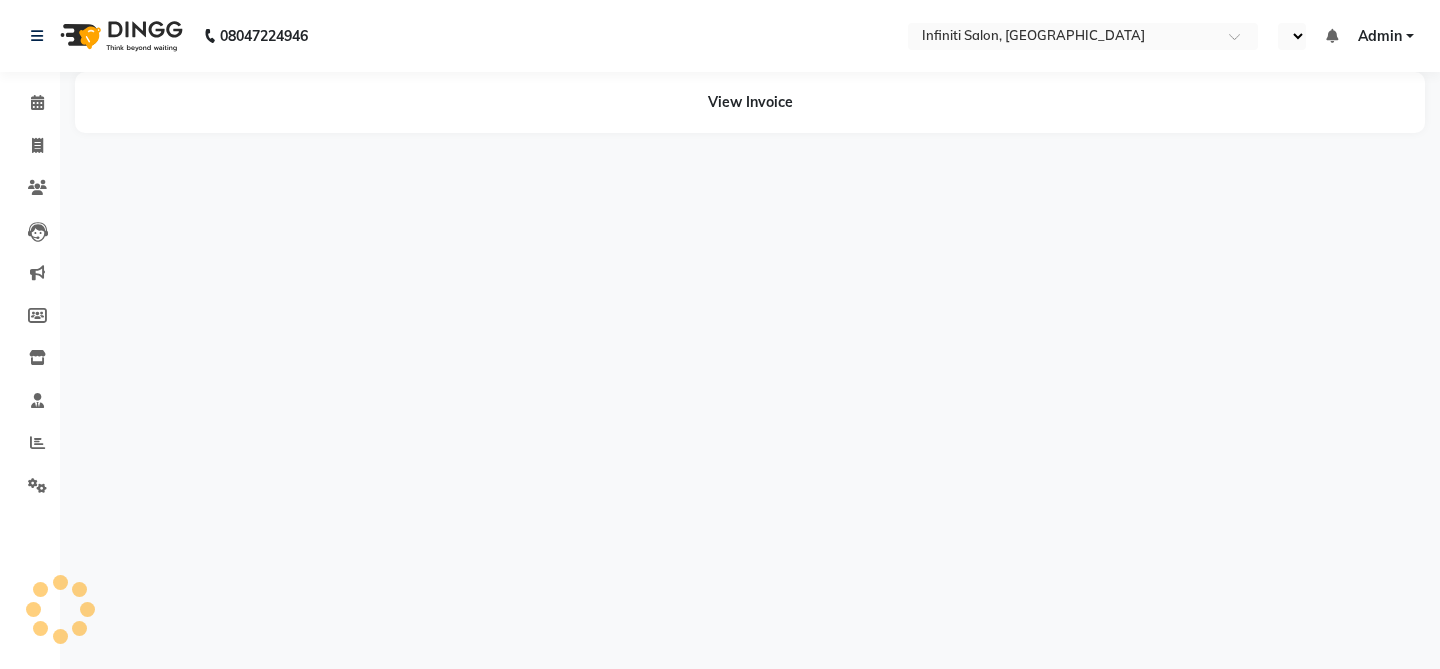 select on "en" 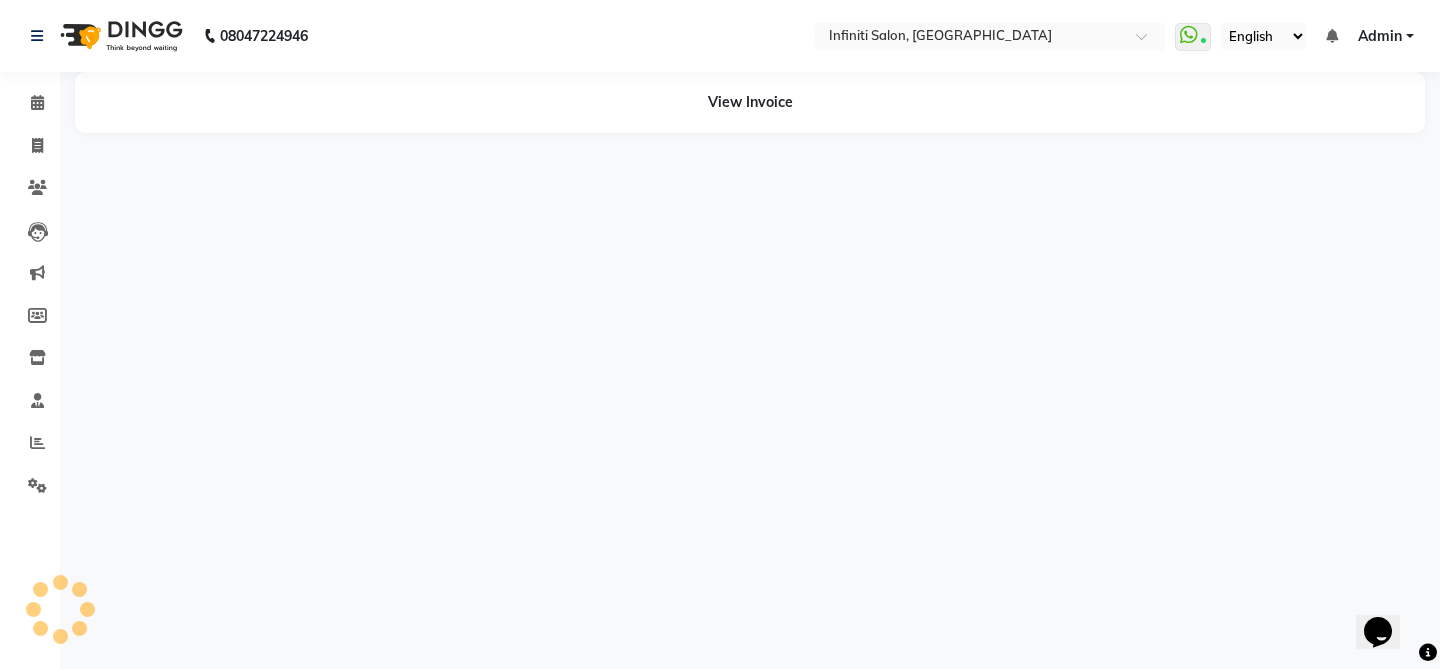 scroll, scrollTop: 0, scrollLeft: 0, axis: both 